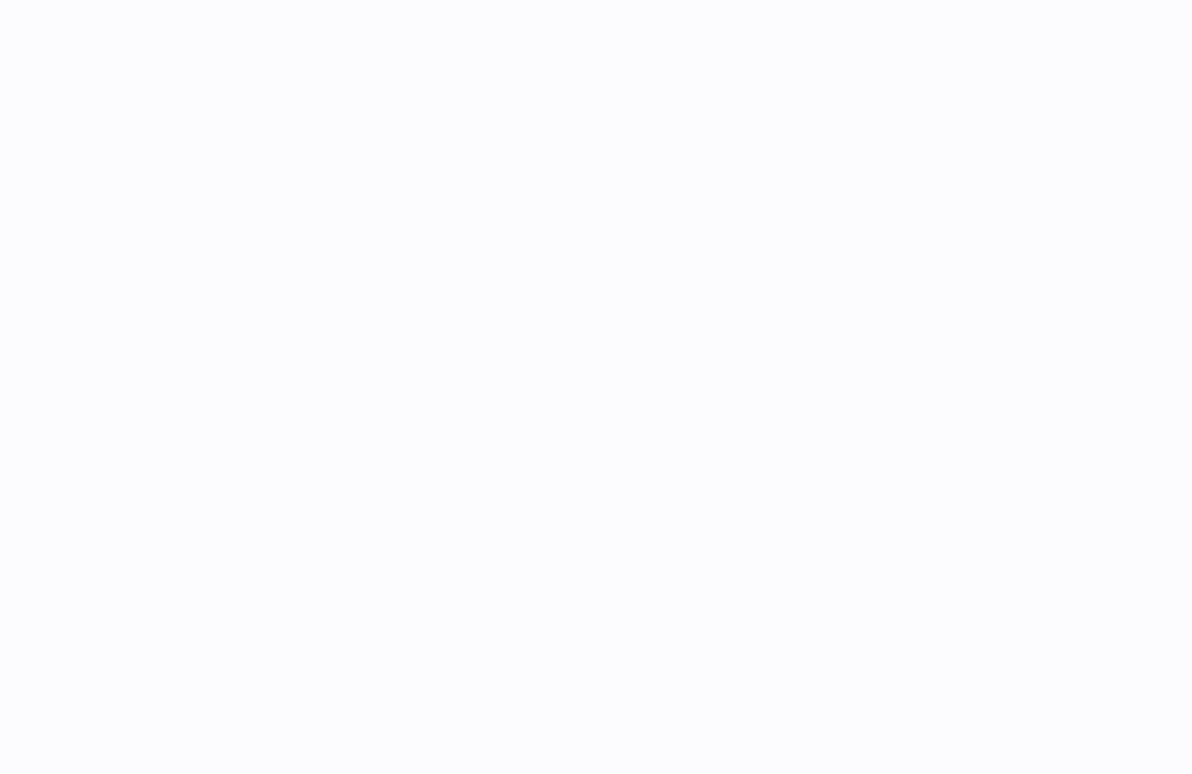 scroll, scrollTop: 0, scrollLeft: 0, axis: both 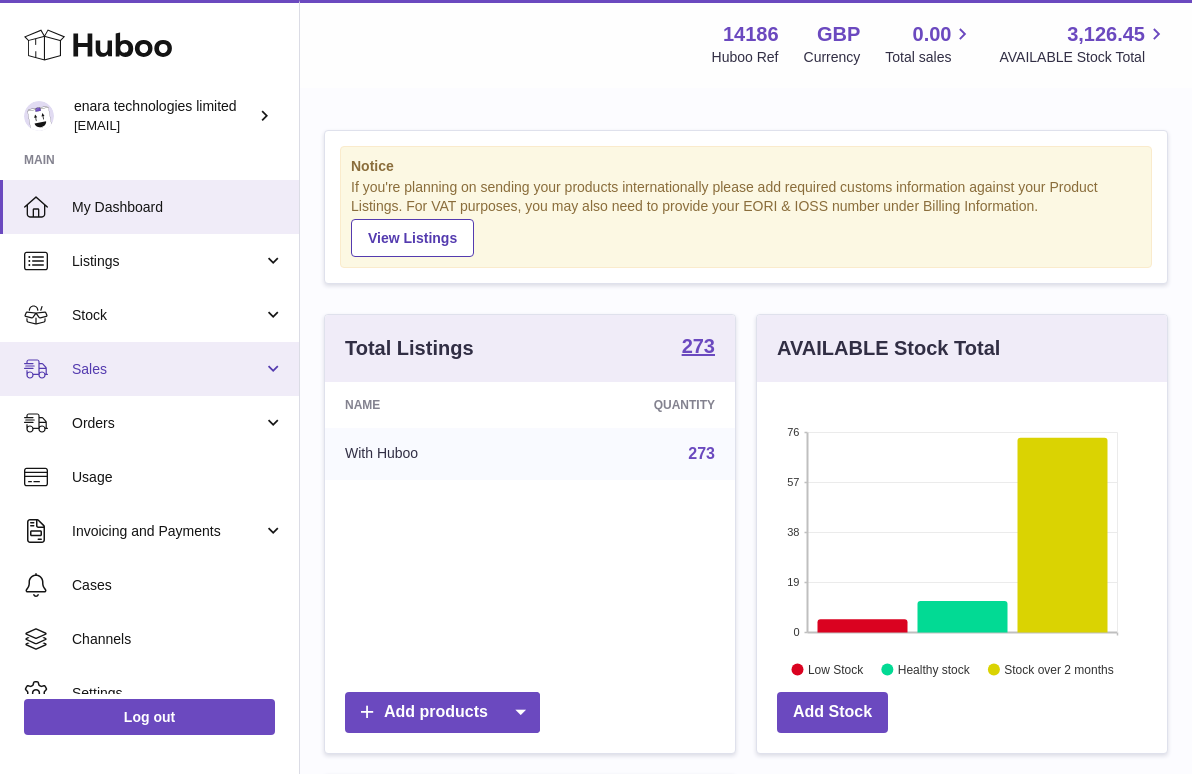 click on "Sales" at bounding box center (167, 369) 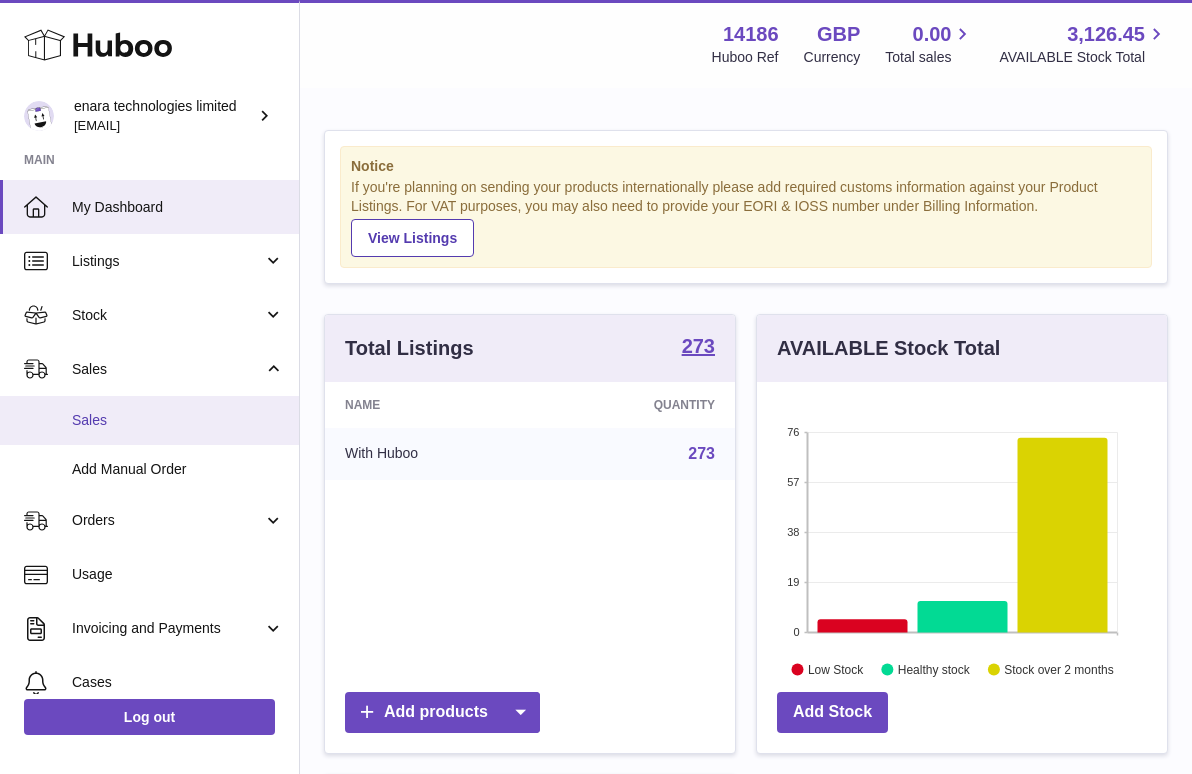 click on "Sales" at bounding box center [149, 420] 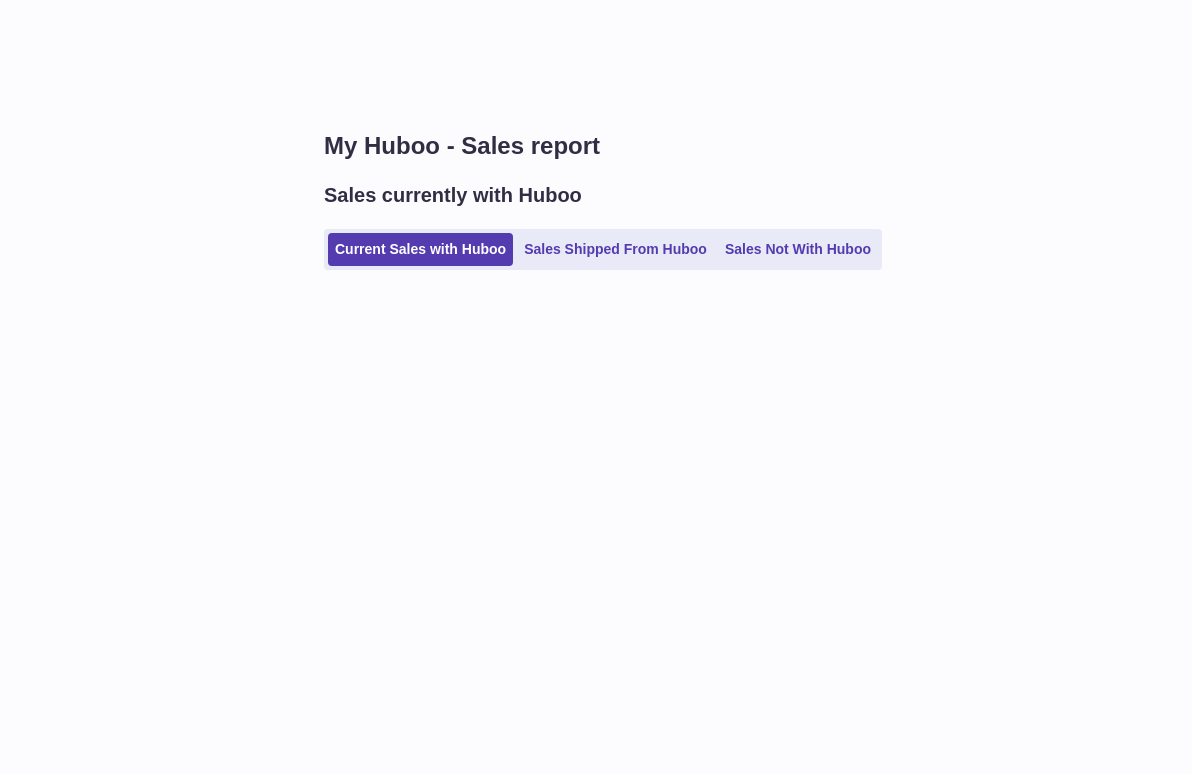 scroll, scrollTop: 0, scrollLeft: 0, axis: both 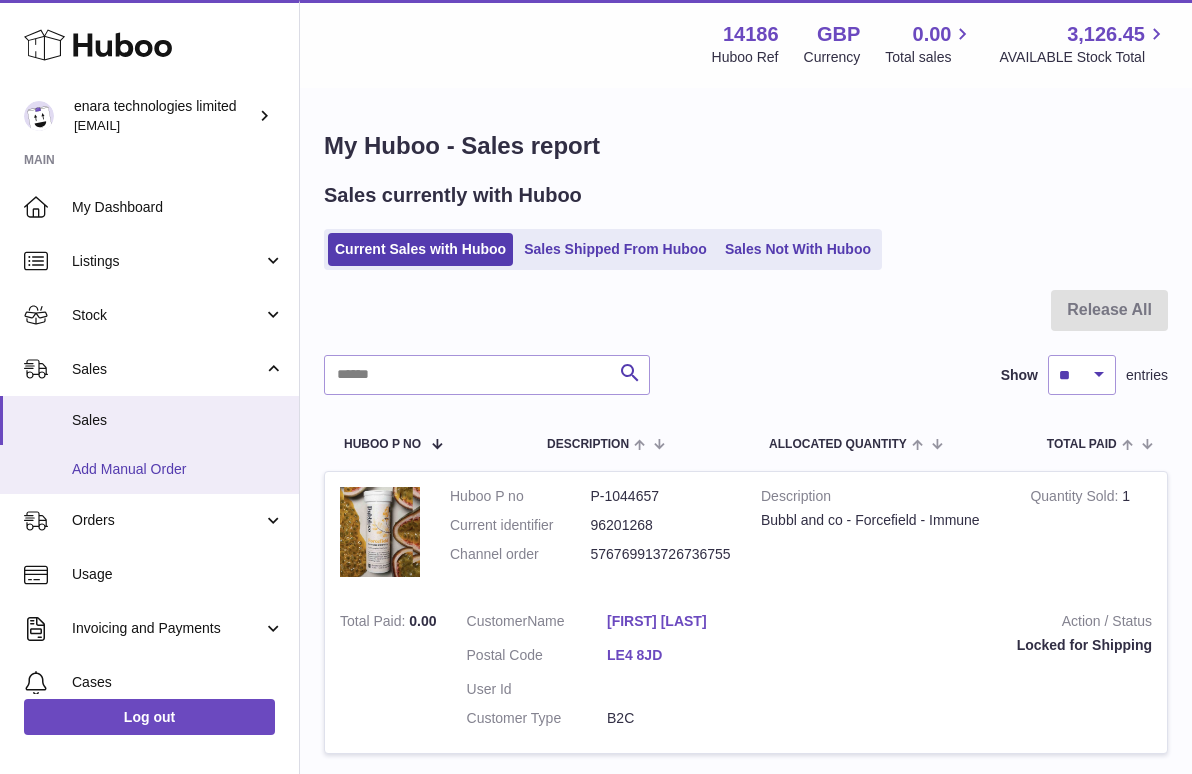 click on "Add Manual Order" at bounding box center (178, 469) 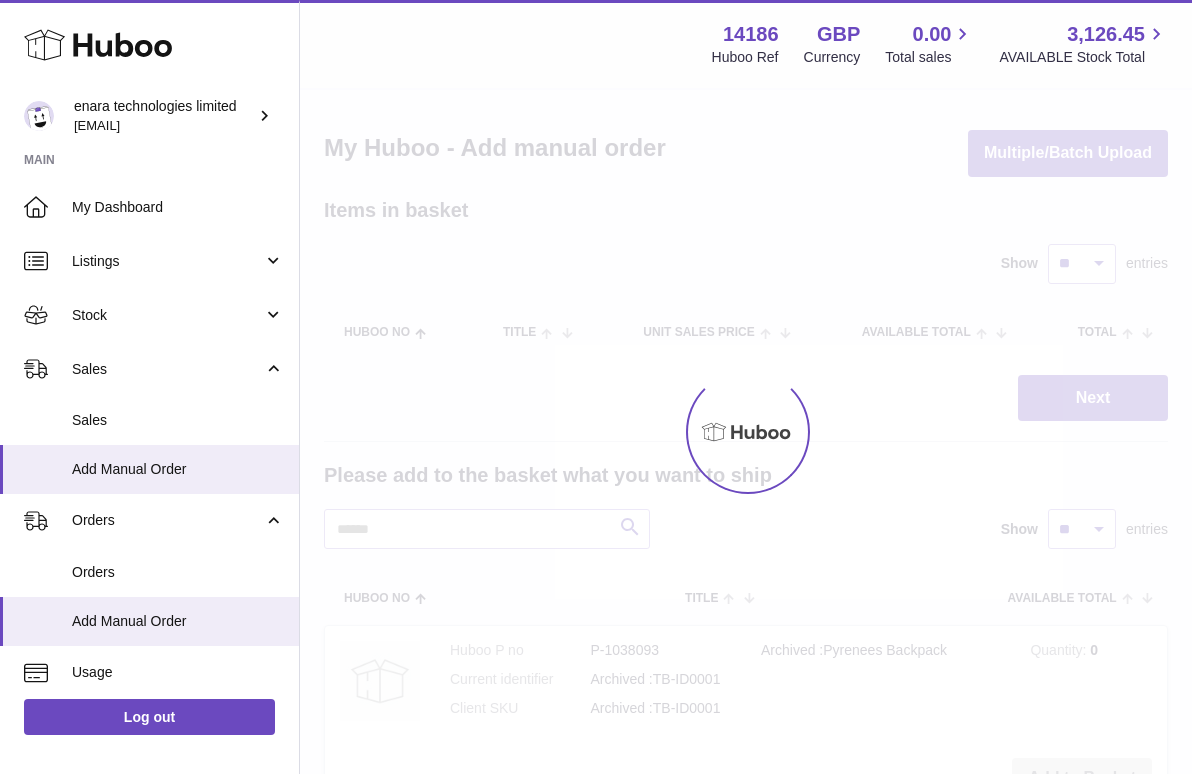 scroll, scrollTop: 0, scrollLeft: 0, axis: both 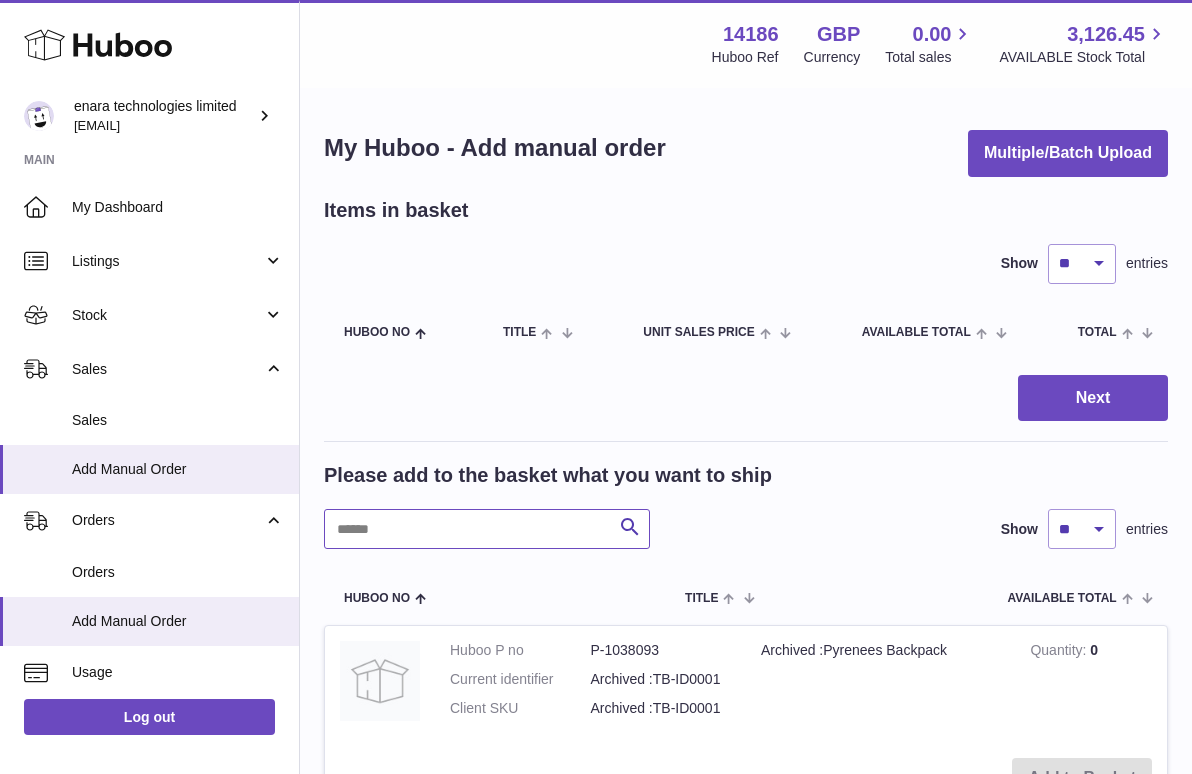 click at bounding box center [487, 529] 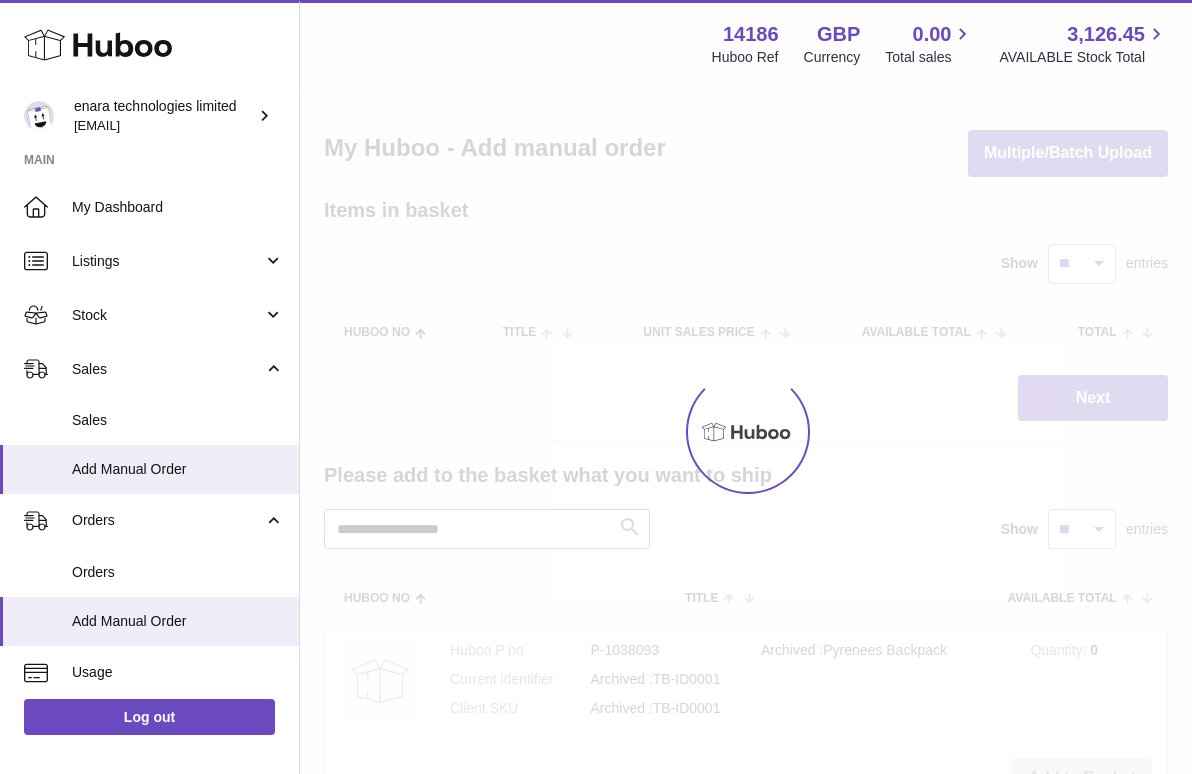 type on "**********" 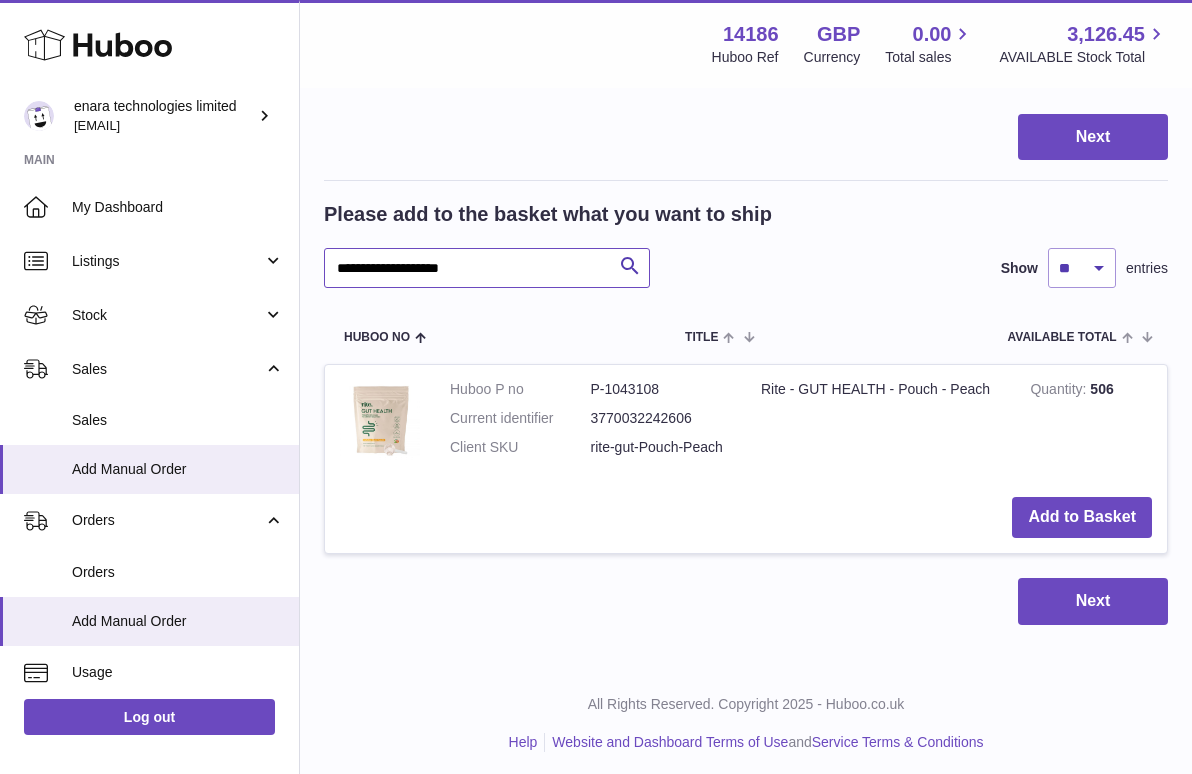 scroll, scrollTop: 260, scrollLeft: 0, axis: vertical 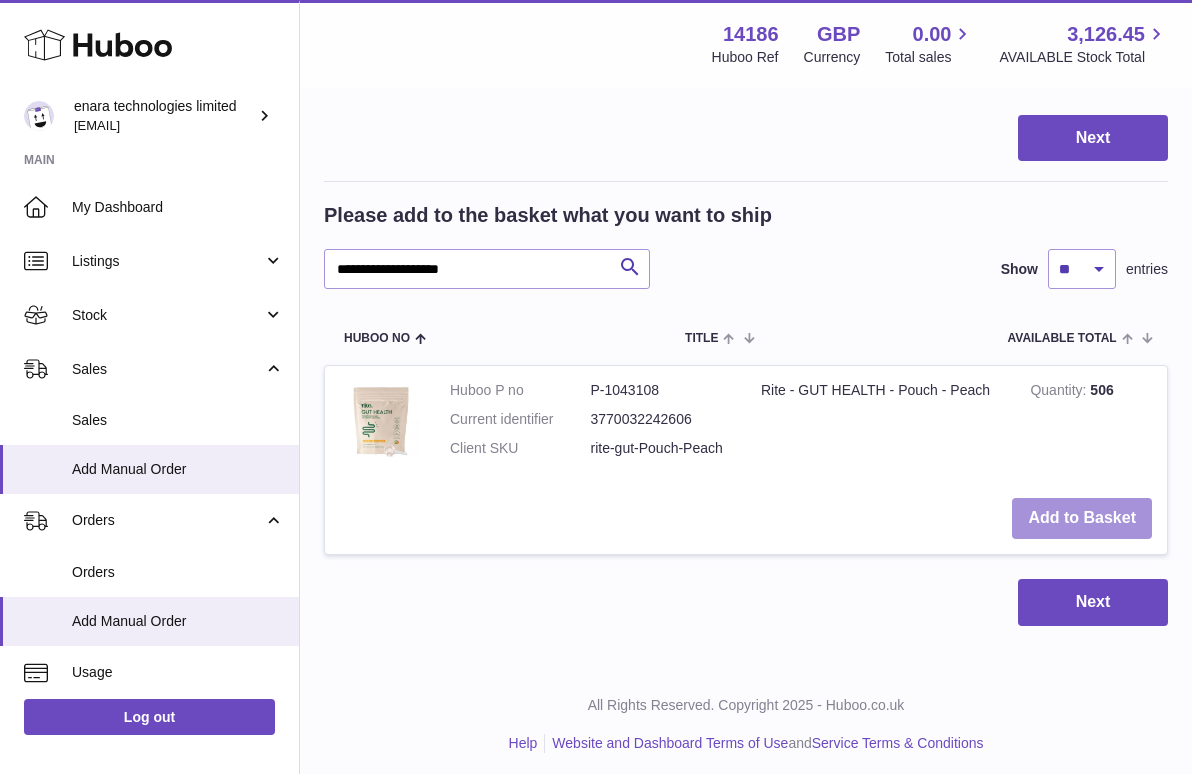 click on "Add to Basket" at bounding box center (1082, 518) 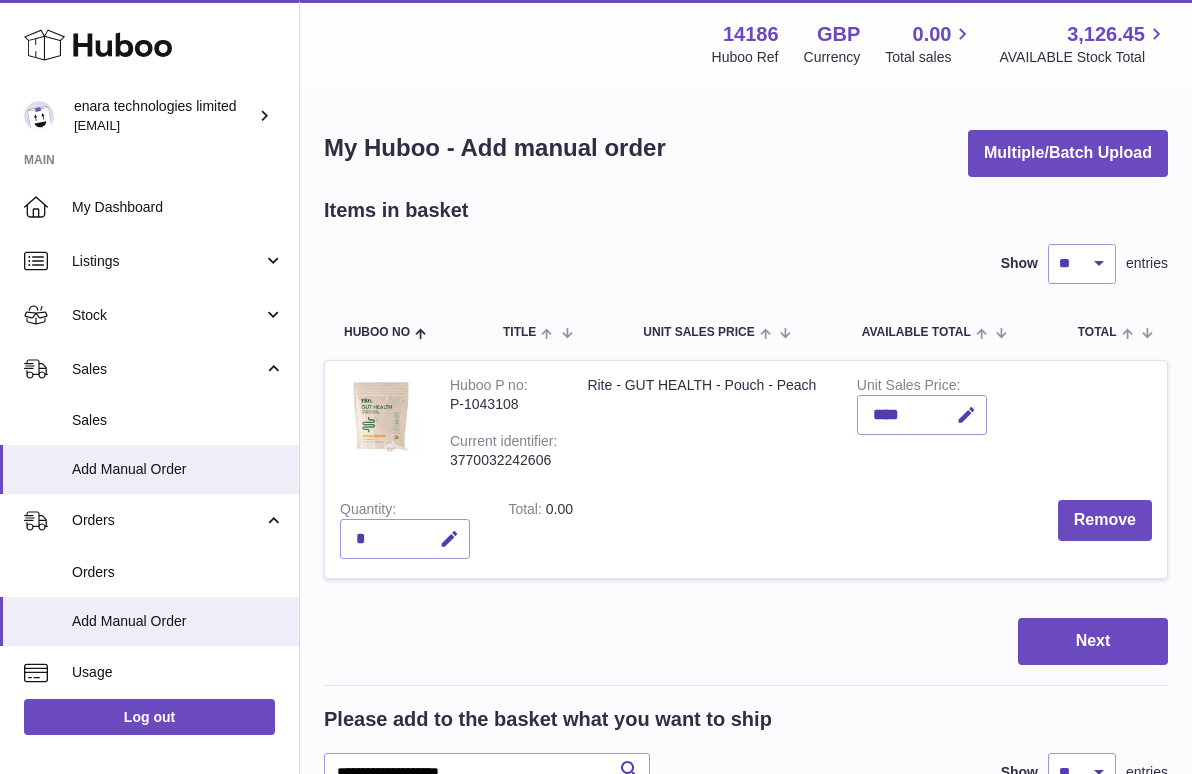 scroll, scrollTop: 0, scrollLeft: 0, axis: both 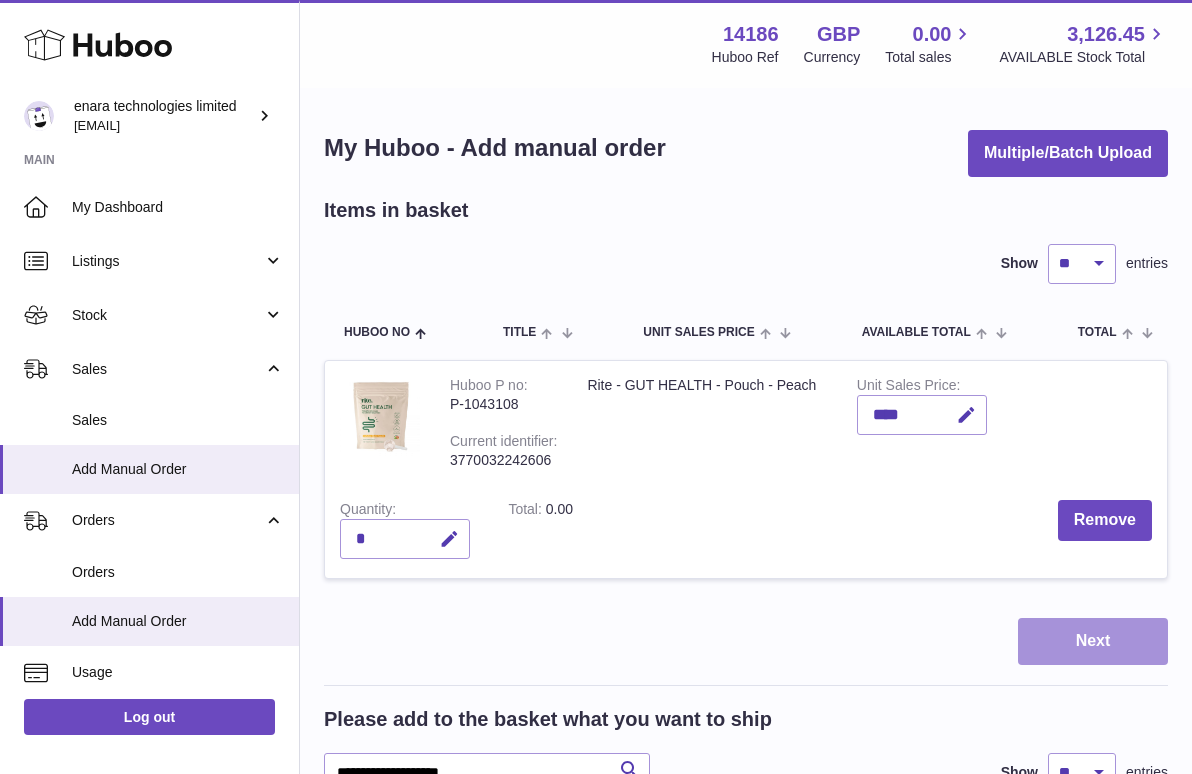 click on "Next" at bounding box center [1093, 641] 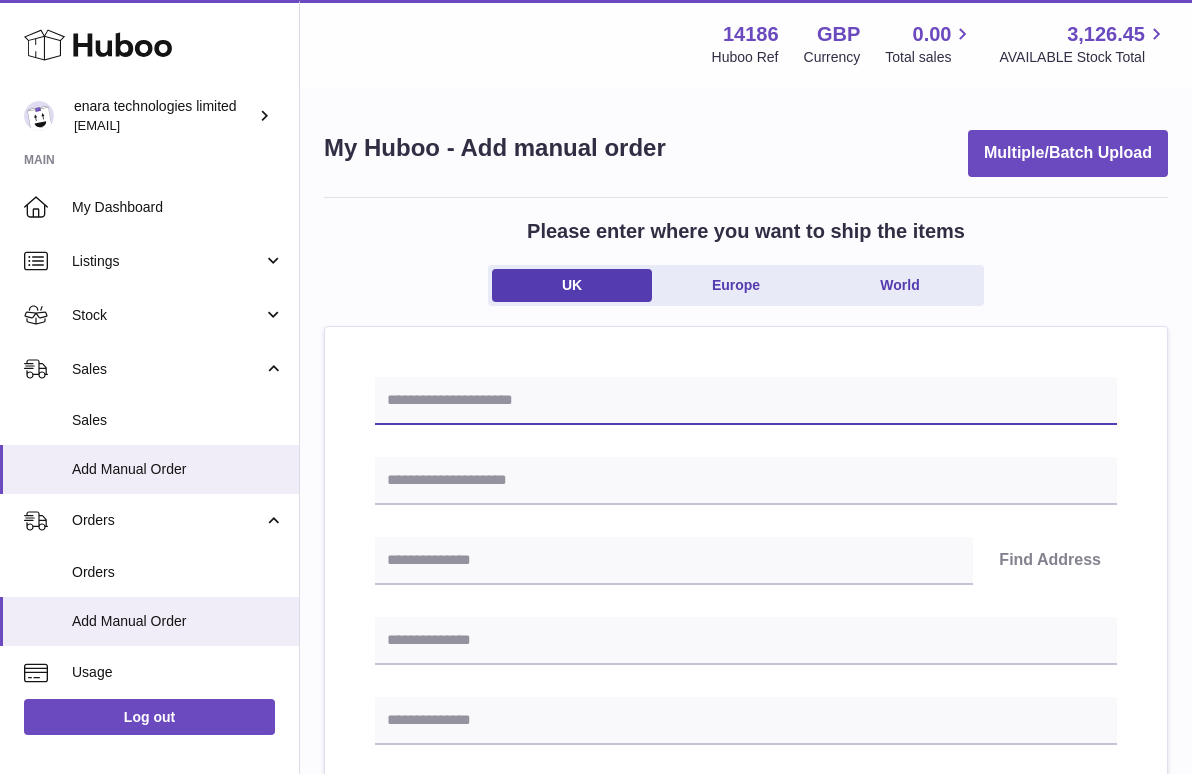 click at bounding box center [746, 401] 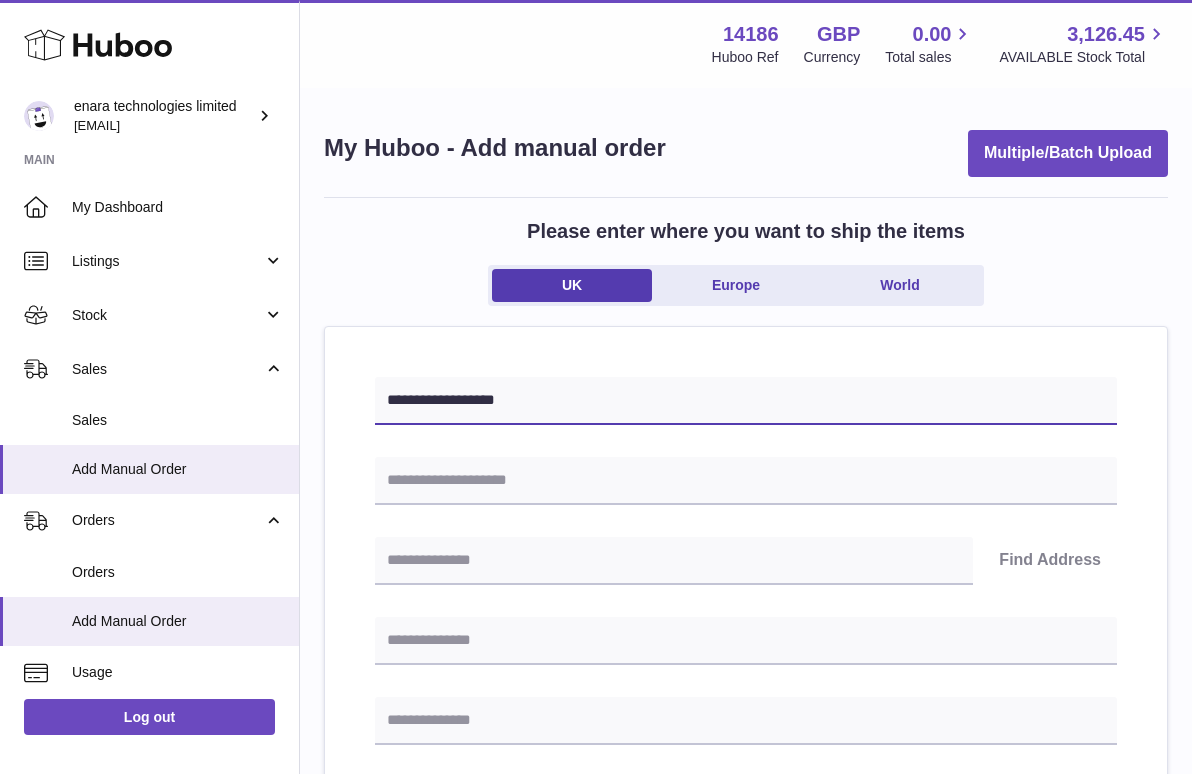 type on "**********" 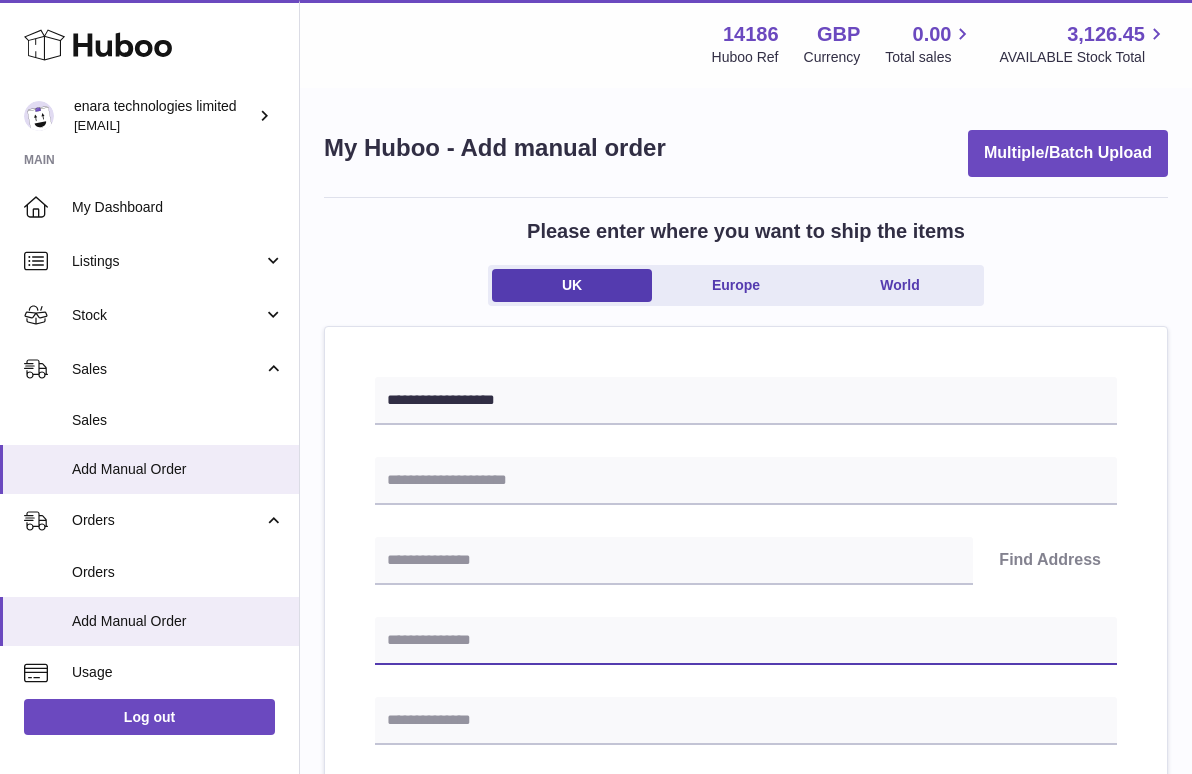 paste on "**********" 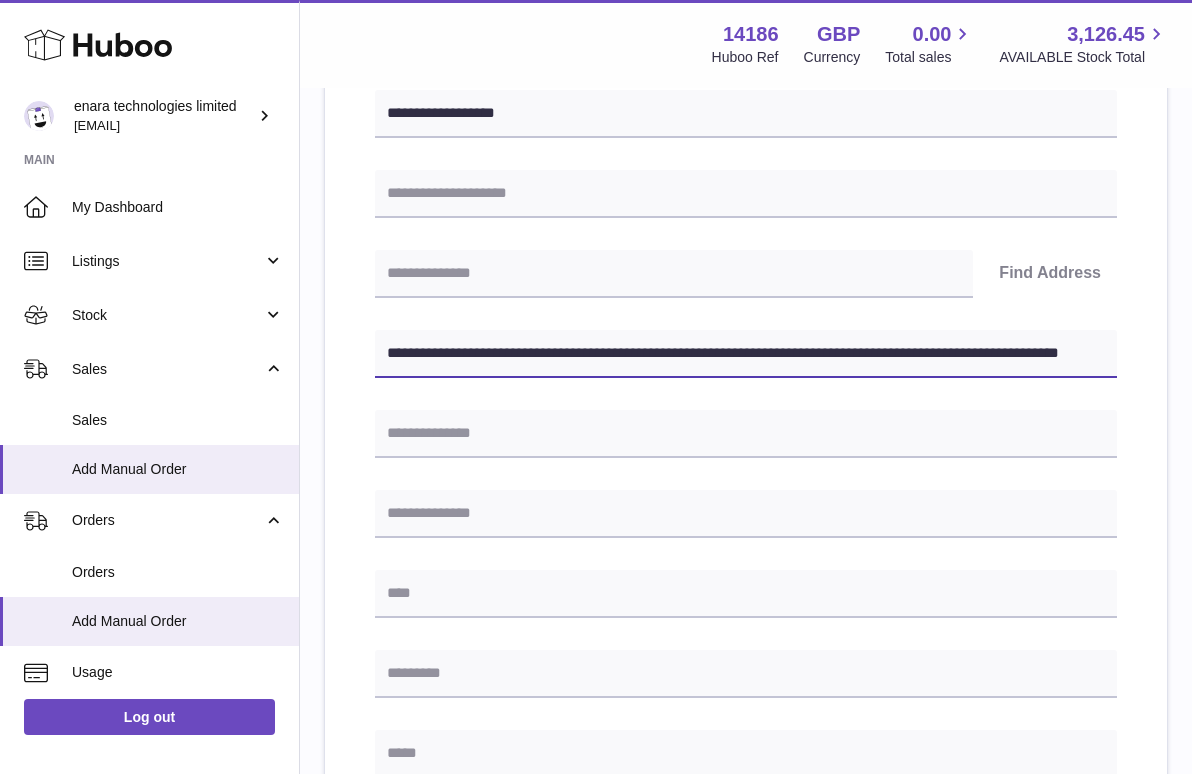 scroll, scrollTop: 294, scrollLeft: 0, axis: vertical 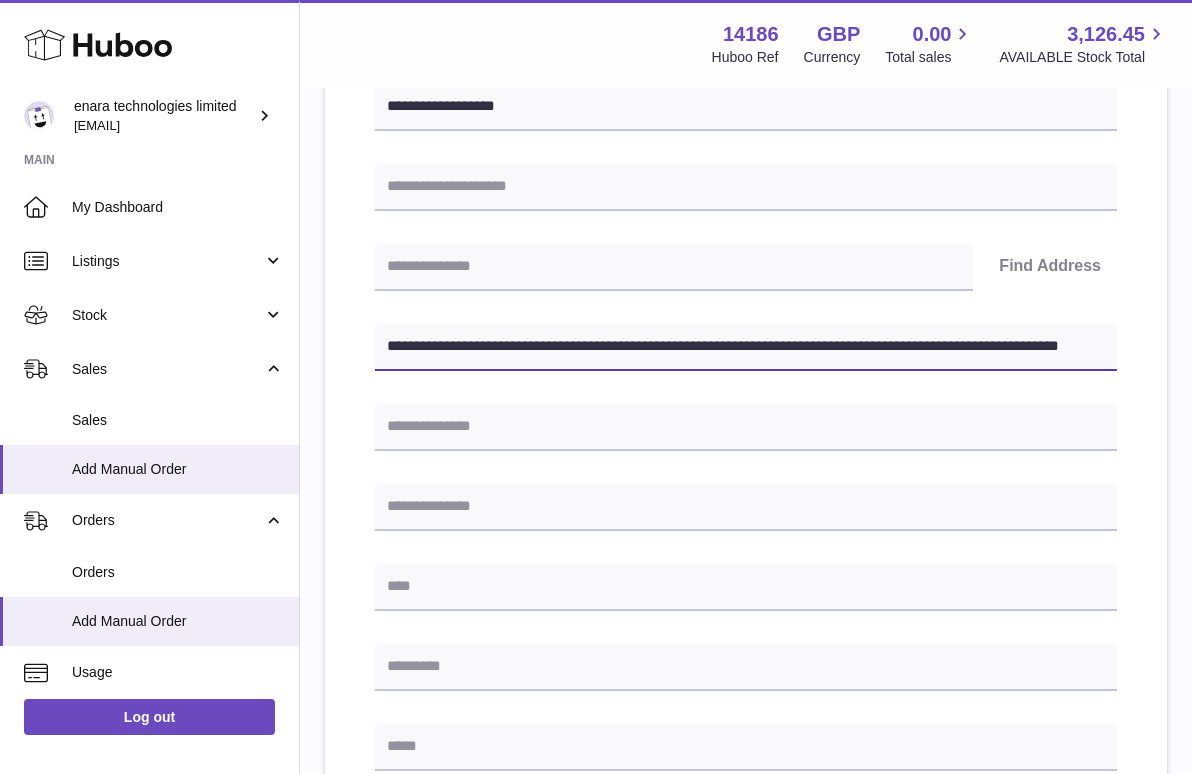 drag, startPoint x: 704, startPoint y: 338, endPoint x: 1245, endPoint y: 493, distance: 562.76636 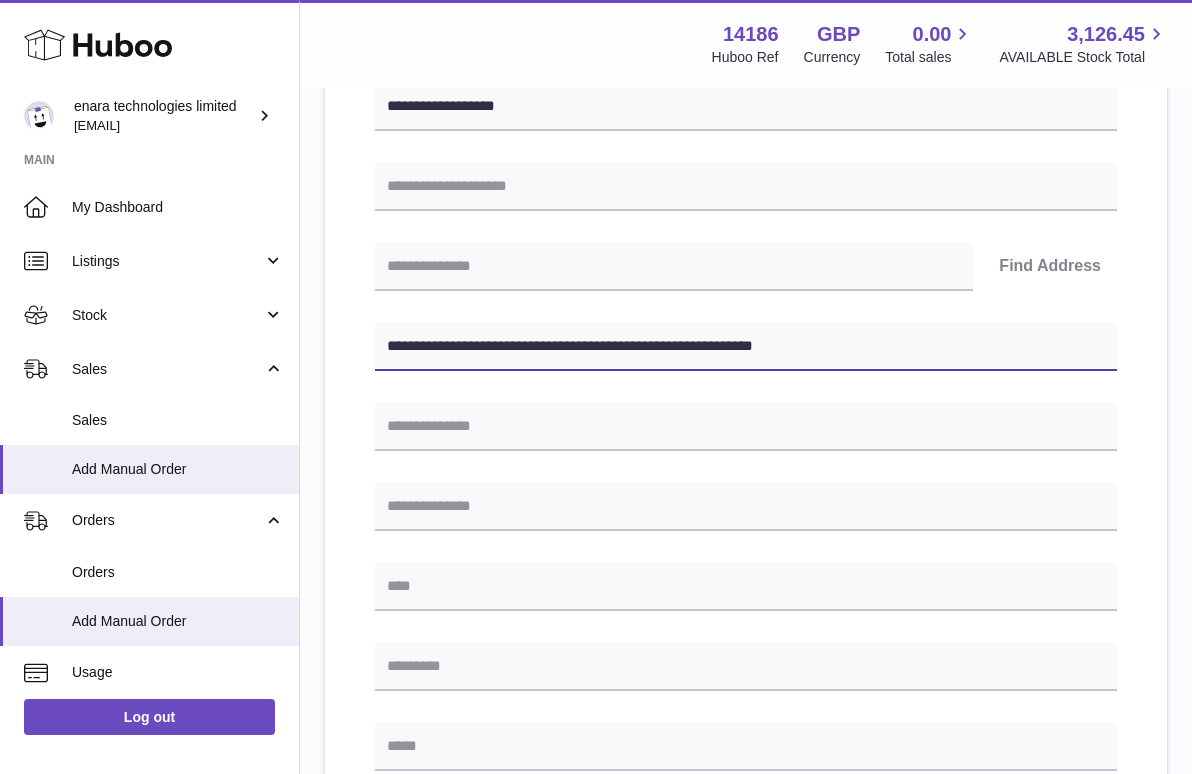 type on "**********" 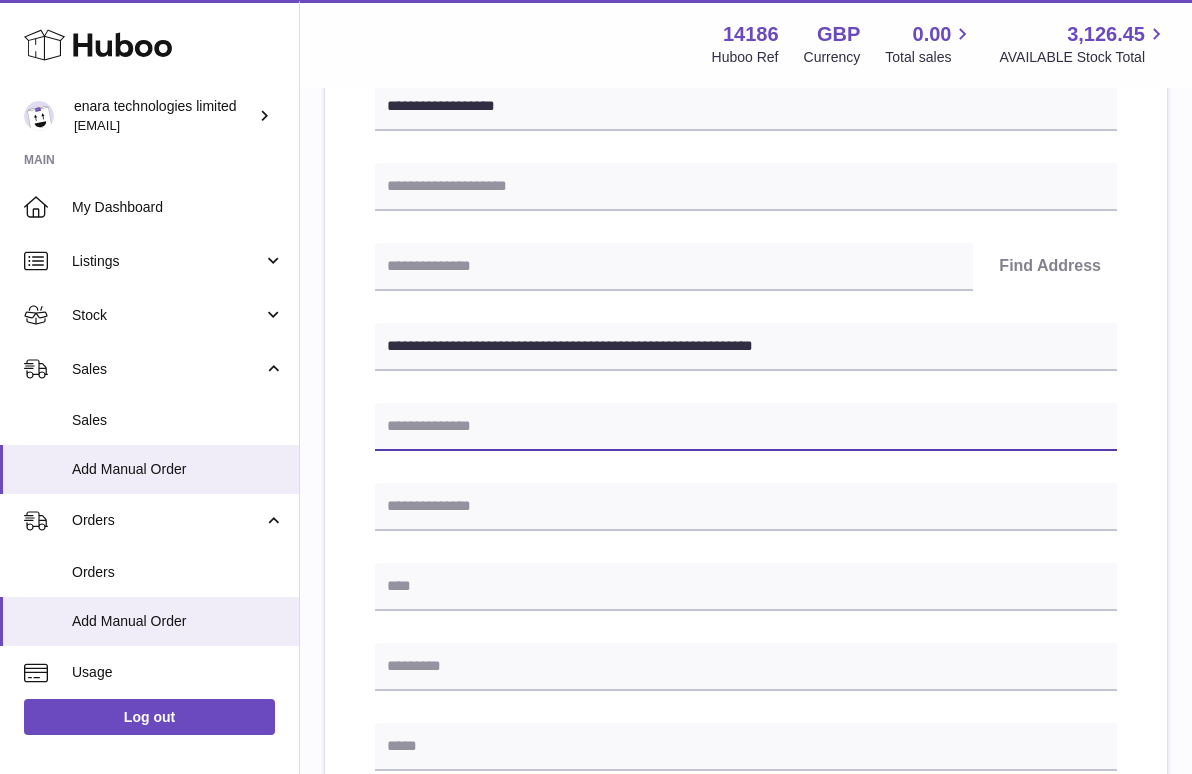 paste on "**********" 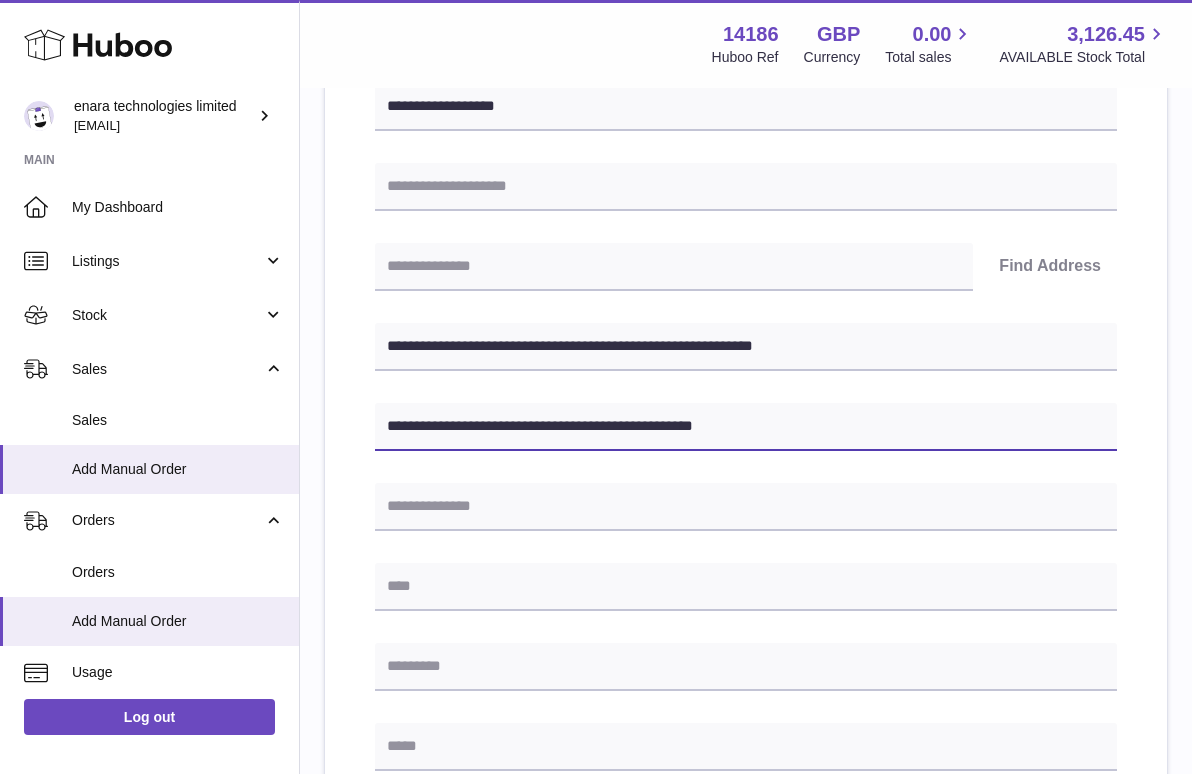 type on "**********" 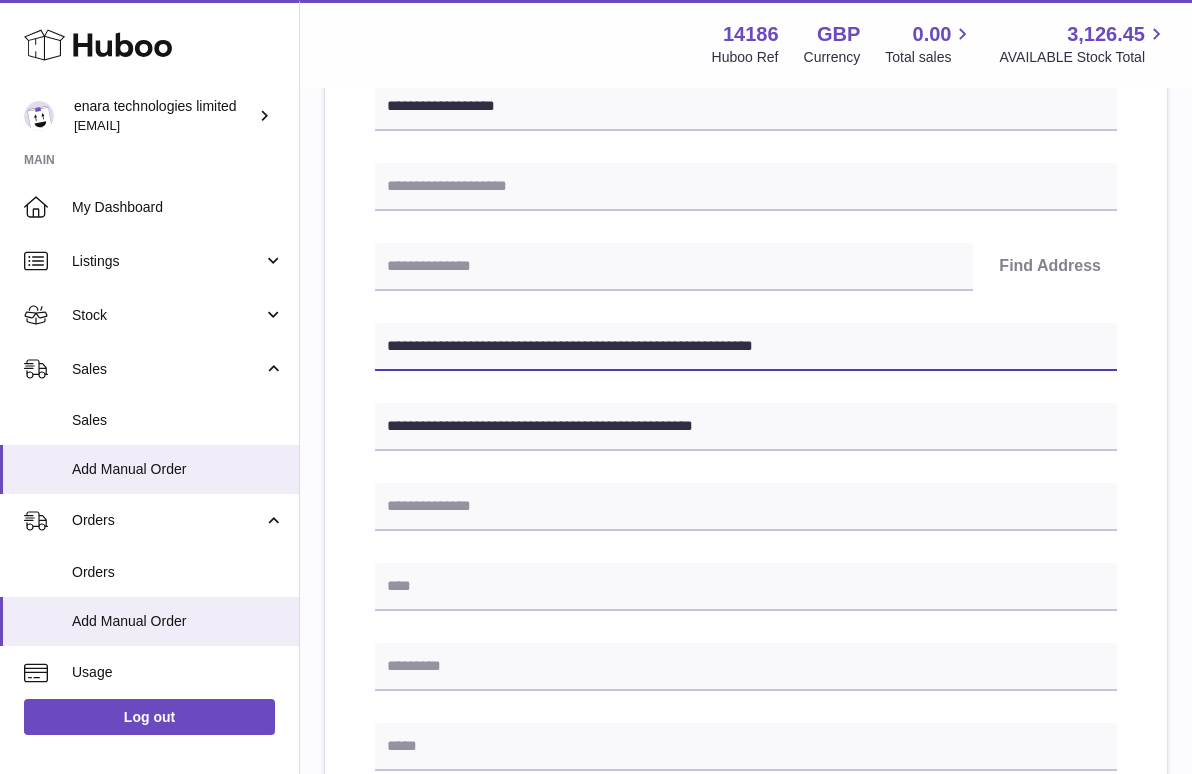 drag, startPoint x: 496, startPoint y: 340, endPoint x: 393, endPoint y: 343, distance: 103.04368 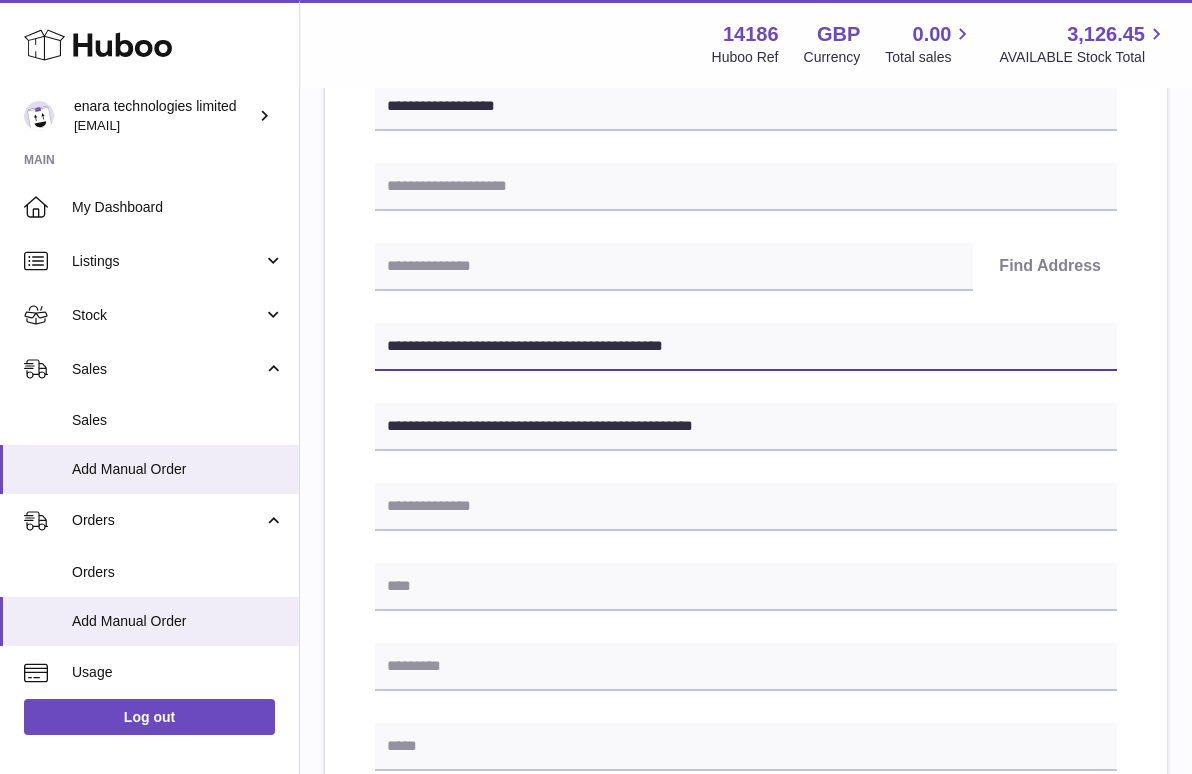 type on "**********" 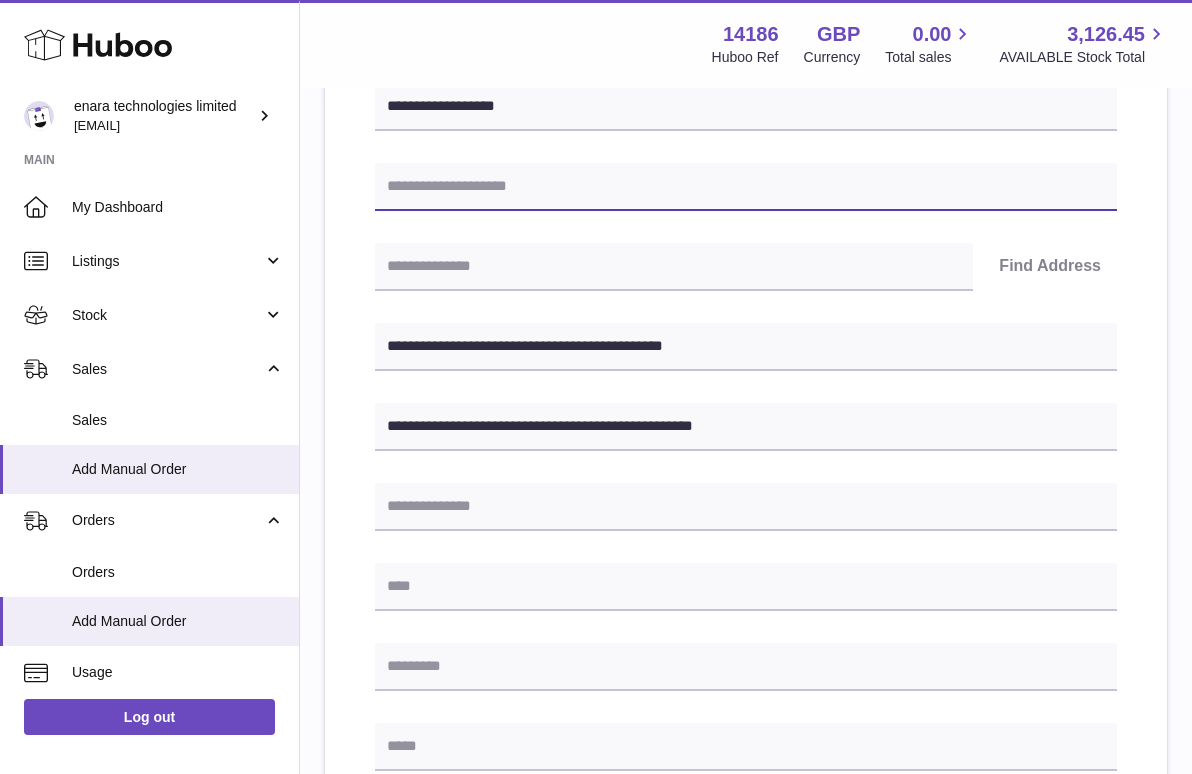 paste on "**********" 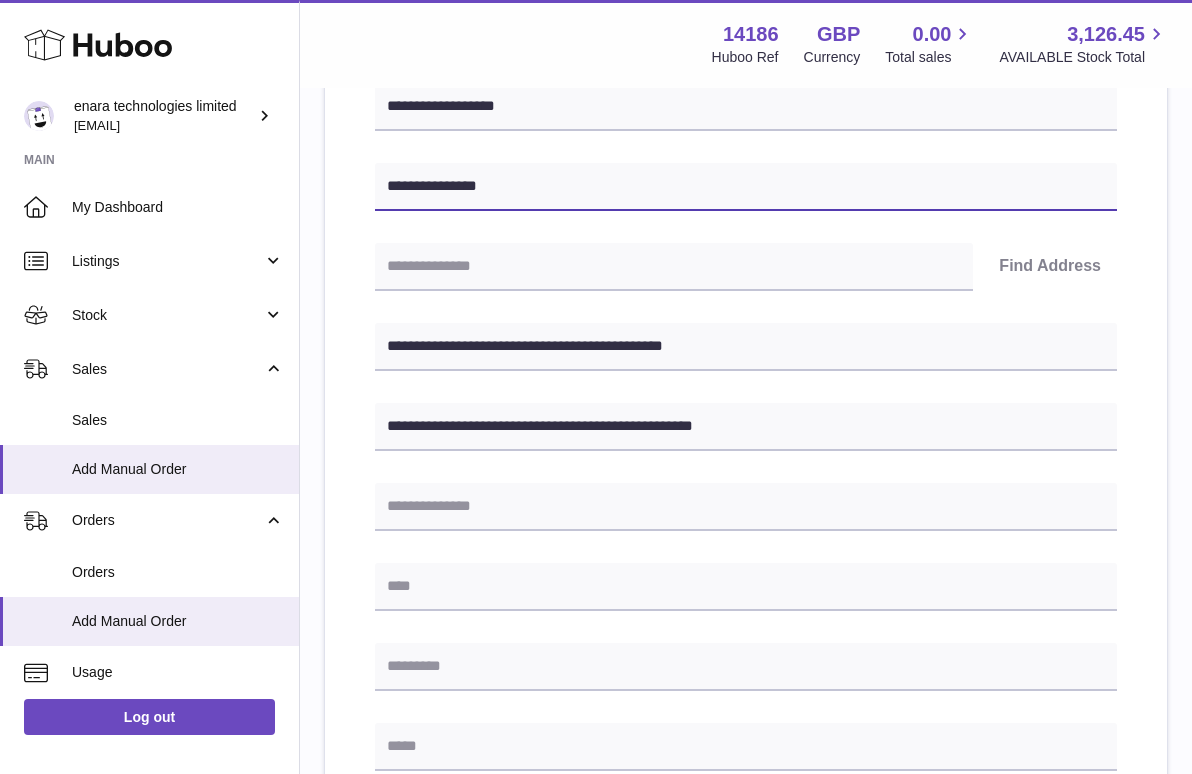 type on "**********" 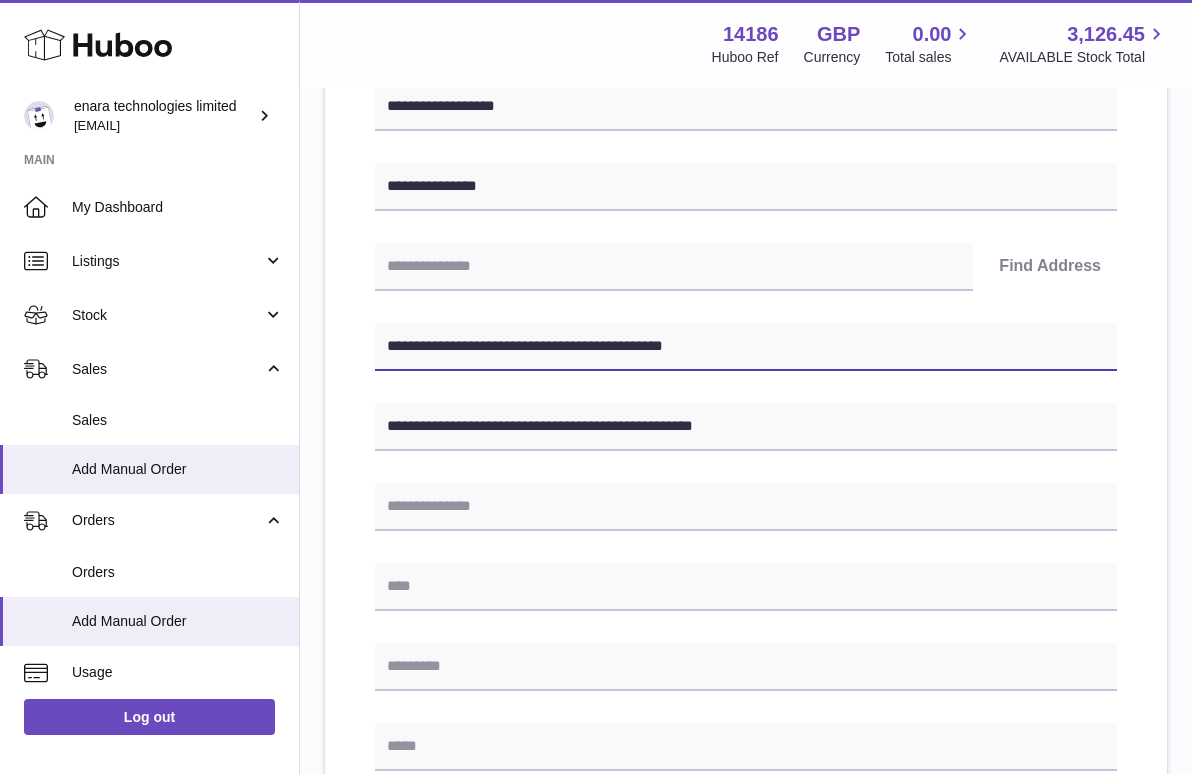 click on "**********" at bounding box center [746, 347] 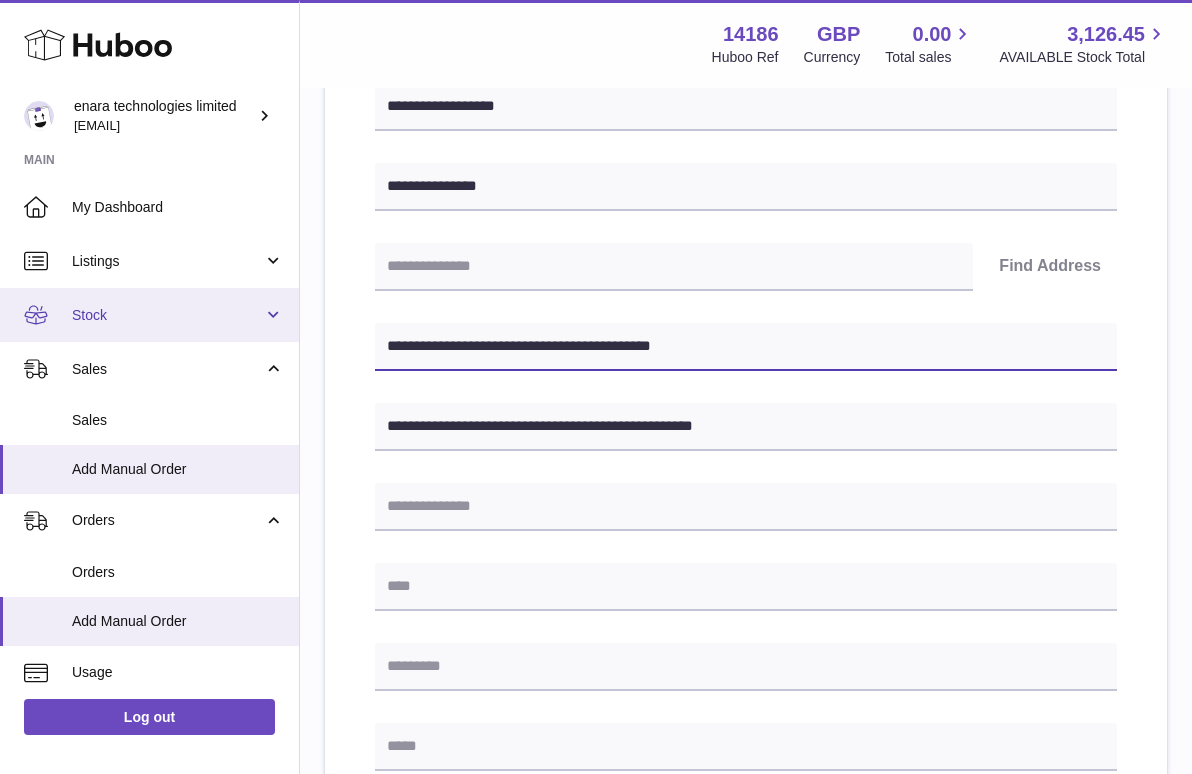 drag, startPoint x: 503, startPoint y: 342, endPoint x: 131, endPoint y: 302, distance: 374.14435 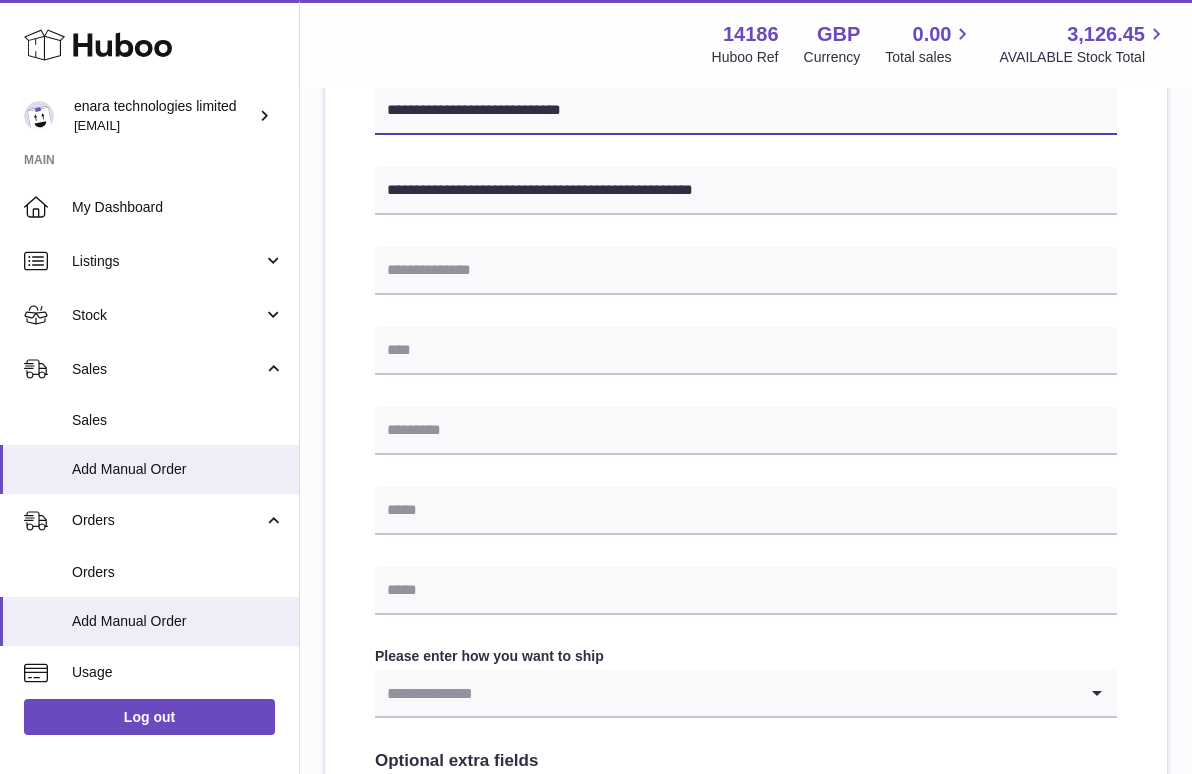 scroll, scrollTop: 534, scrollLeft: 0, axis: vertical 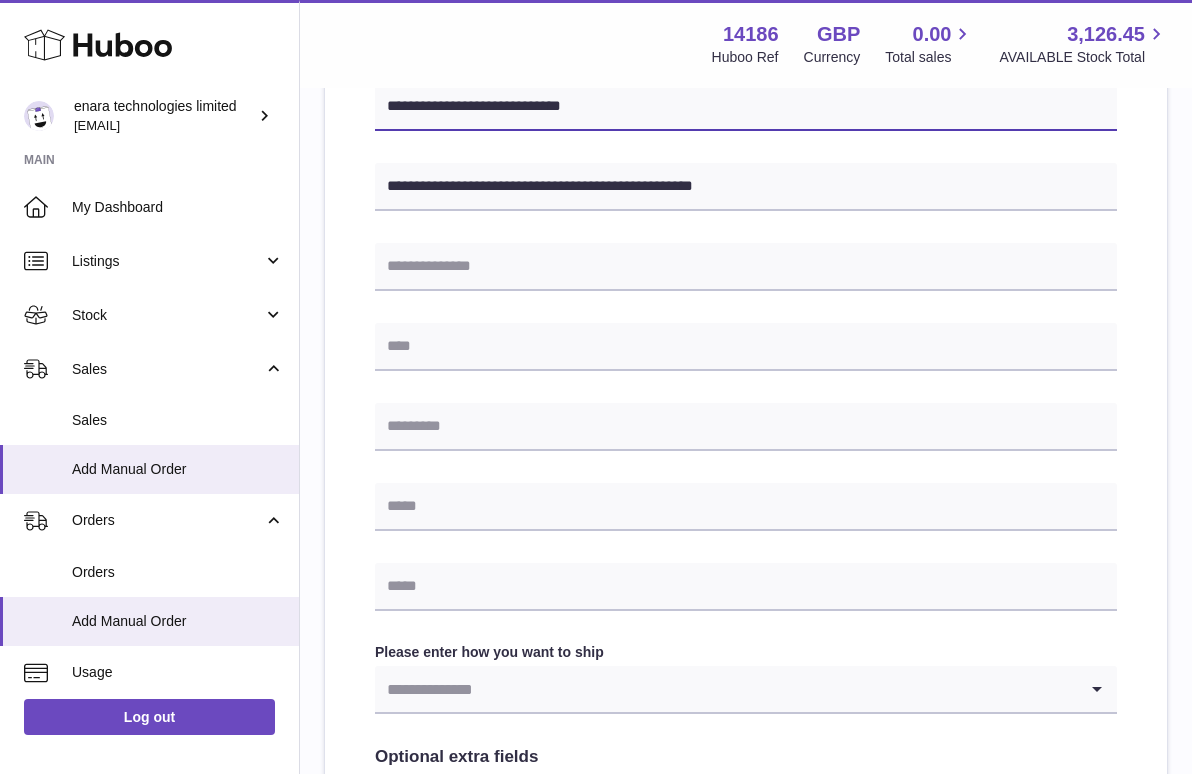type on "**********" 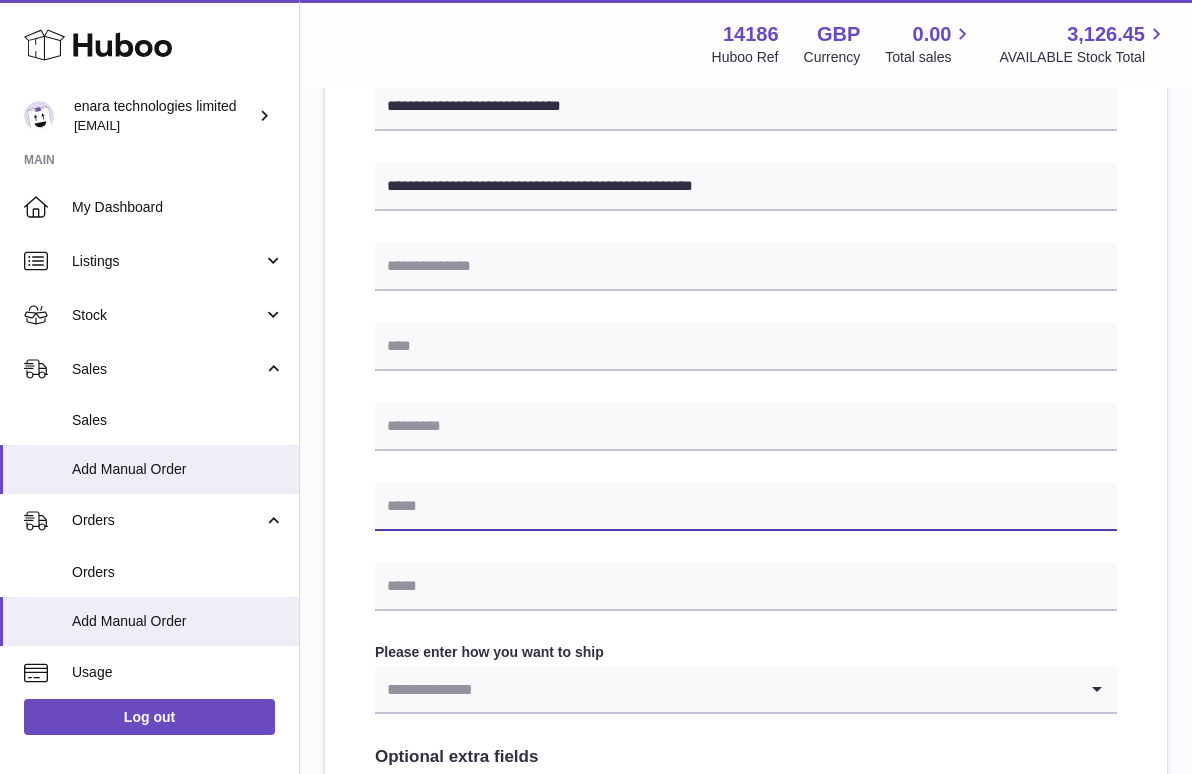 paste on "**********" 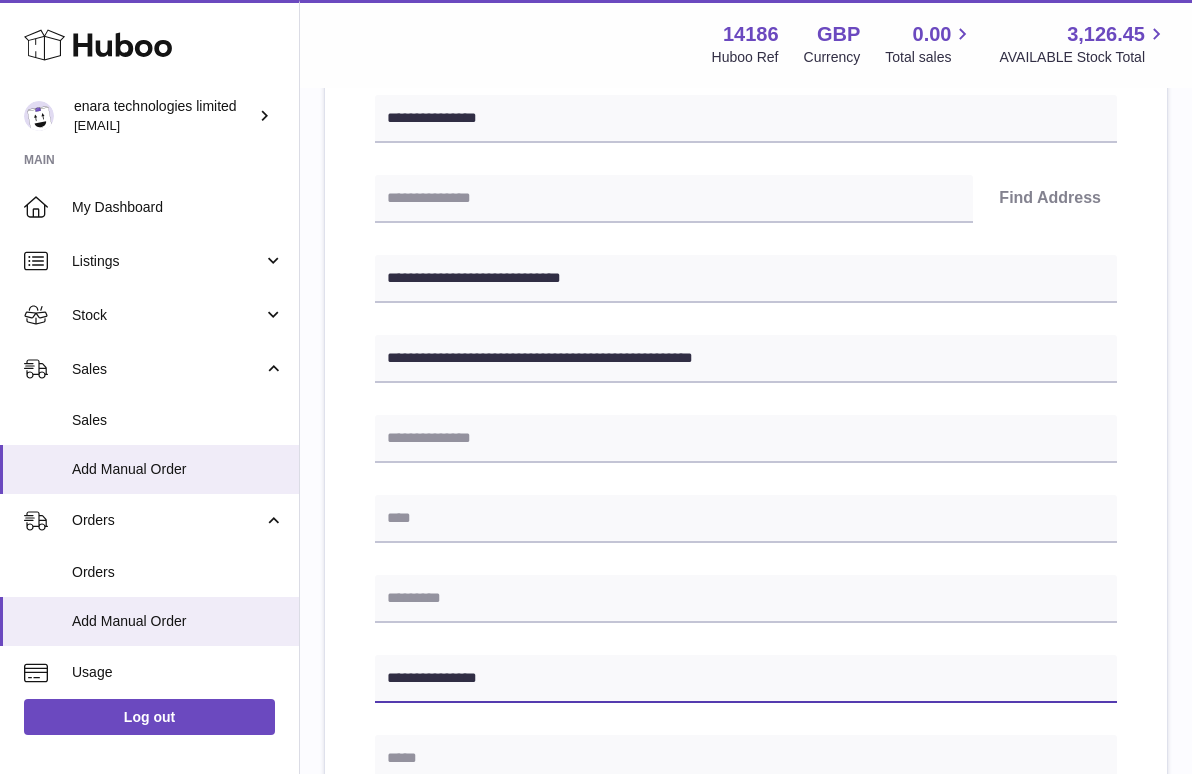 scroll, scrollTop: 354, scrollLeft: 0, axis: vertical 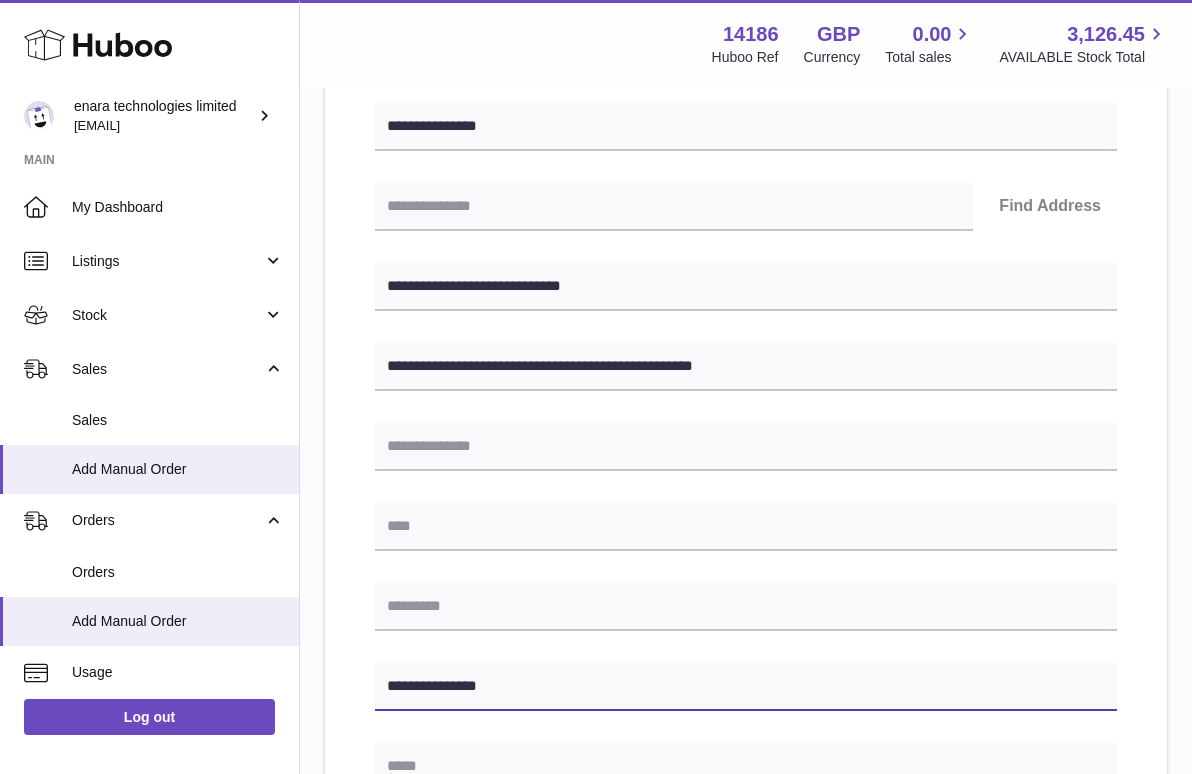 type on "**********" 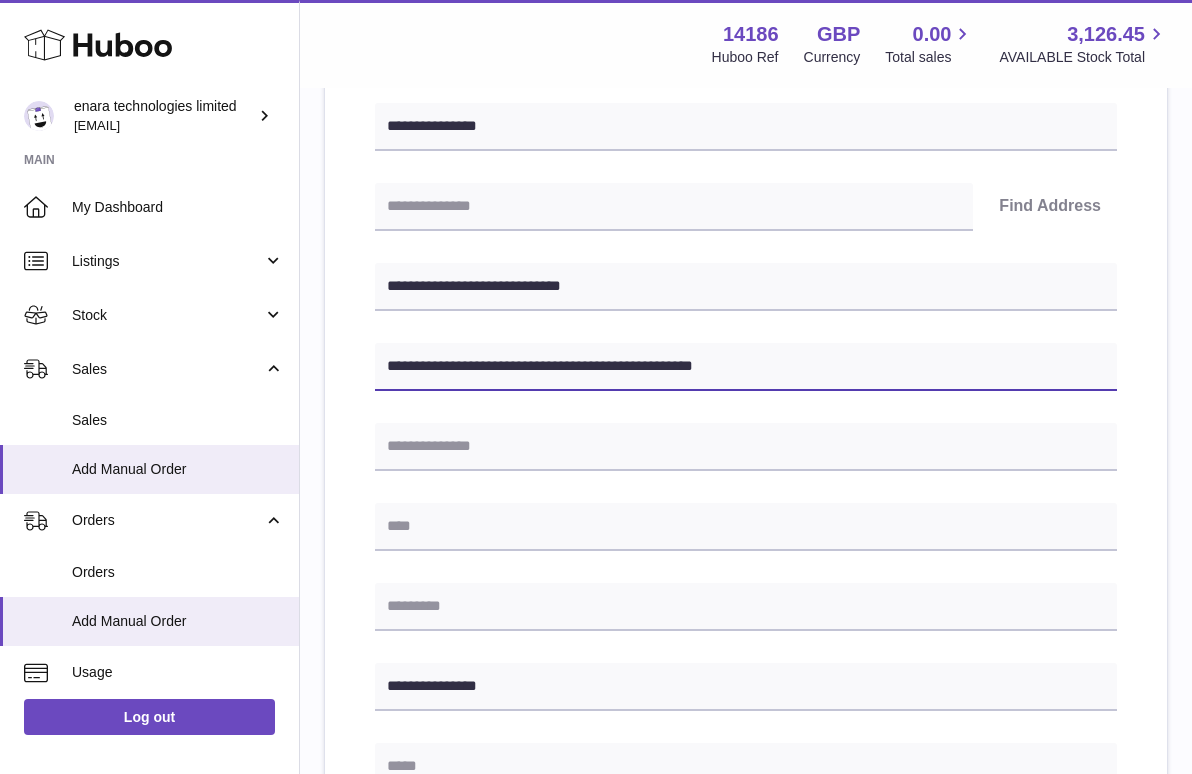 drag, startPoint x: 644, startPoint y: 366, endPoint x: 579, endPoint y: 365, distance: 65.00769 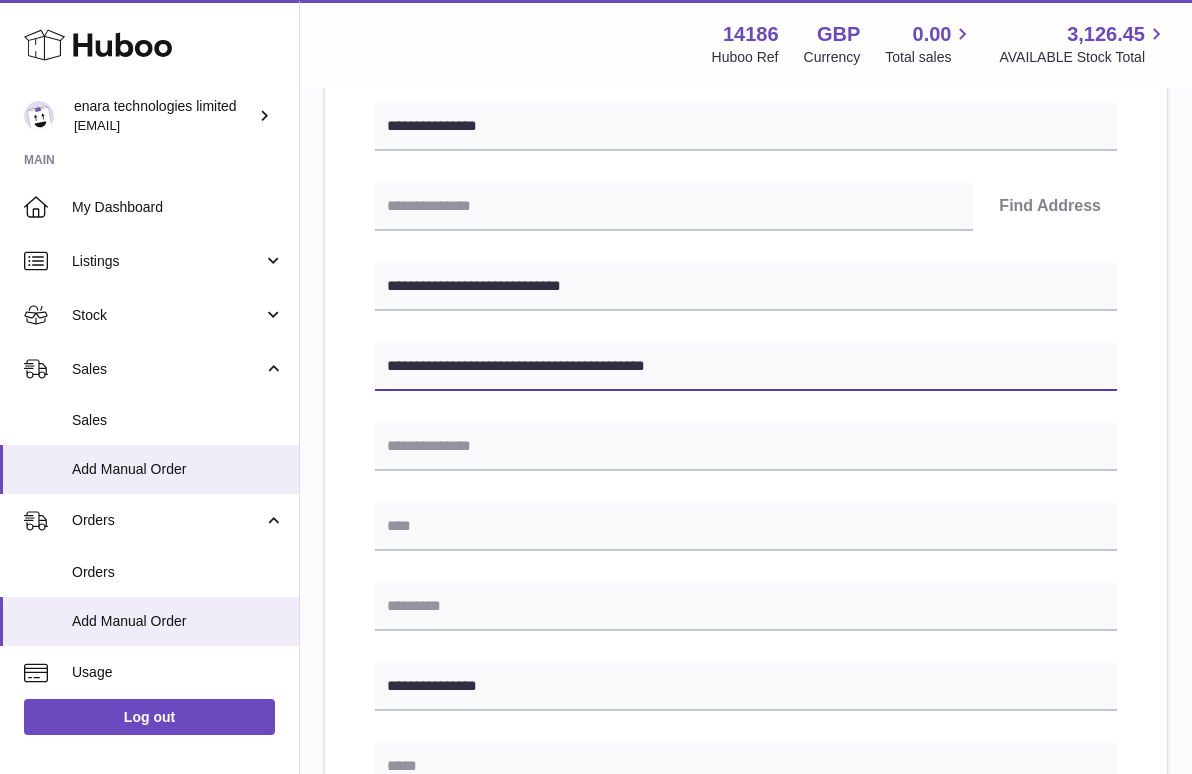 type on "**********" 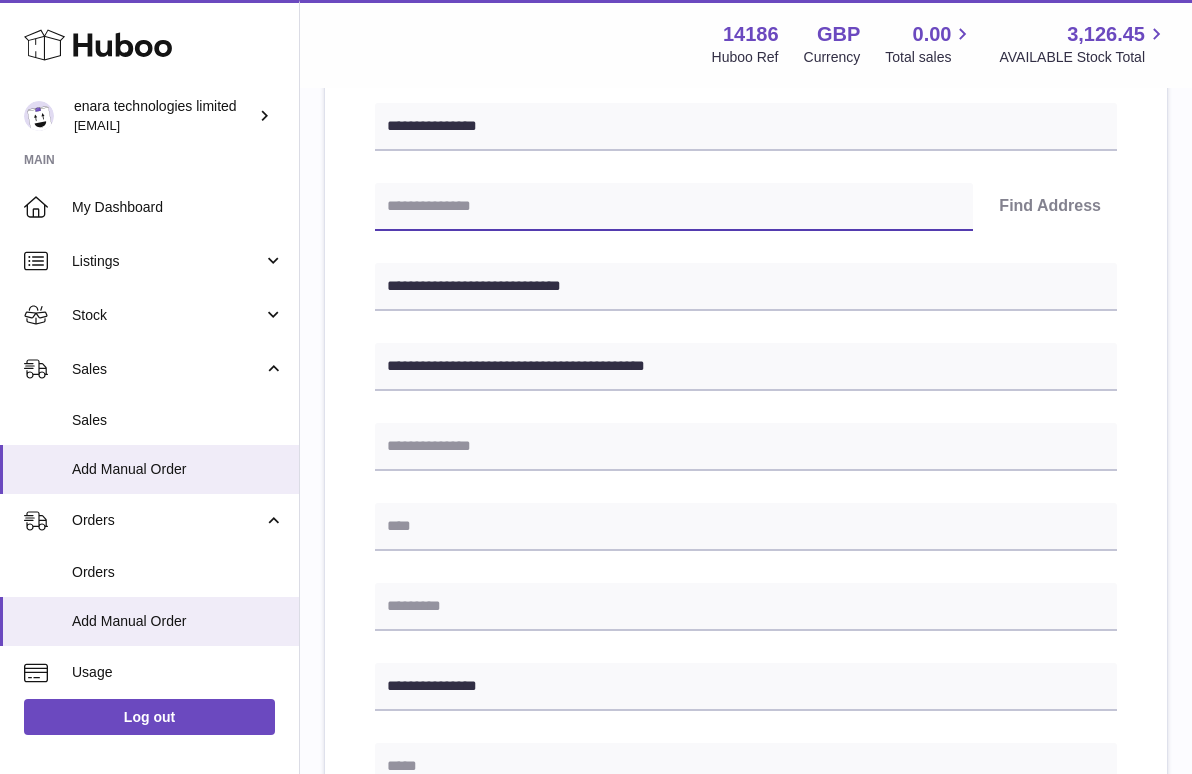 paste on "********" 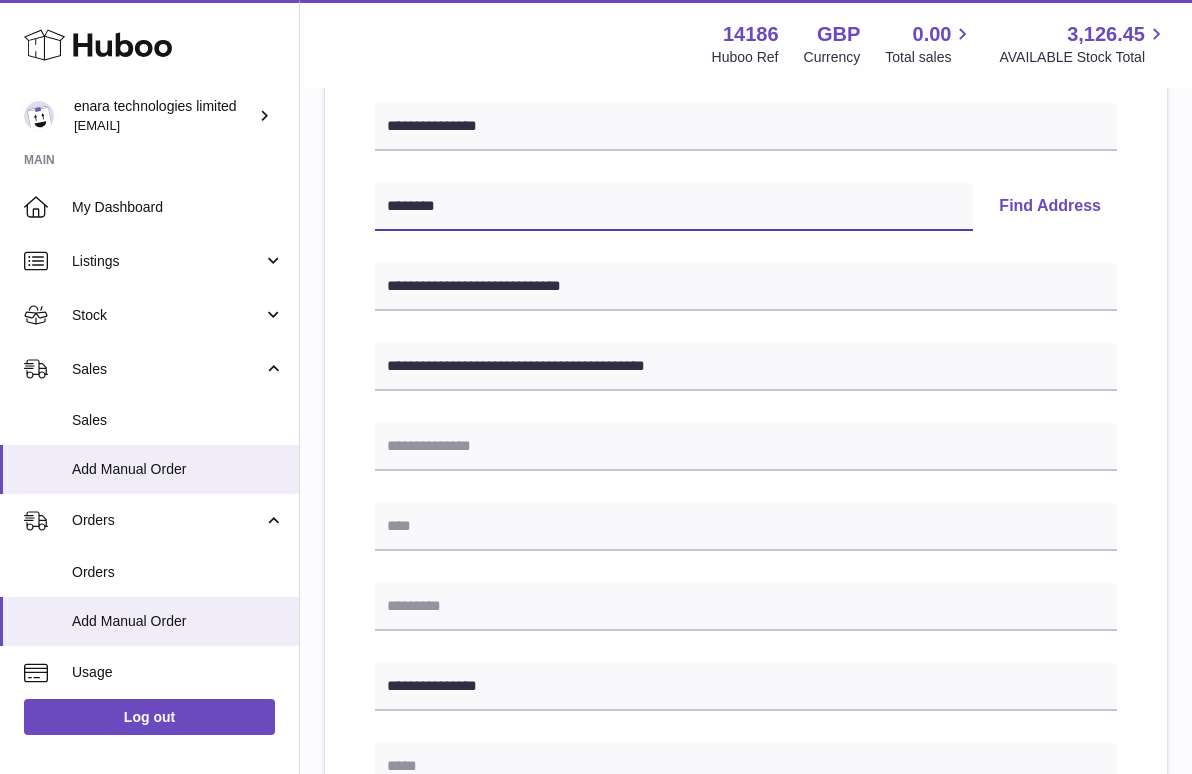 type on "********" 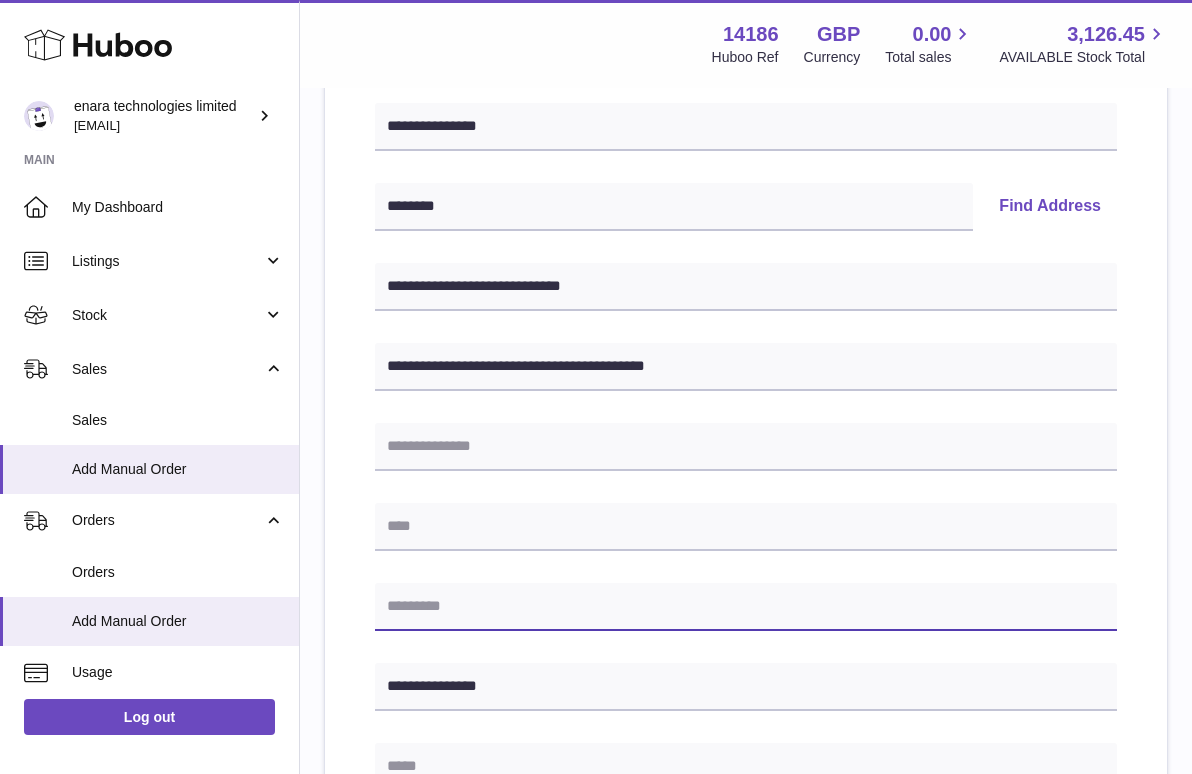 paste on "********" 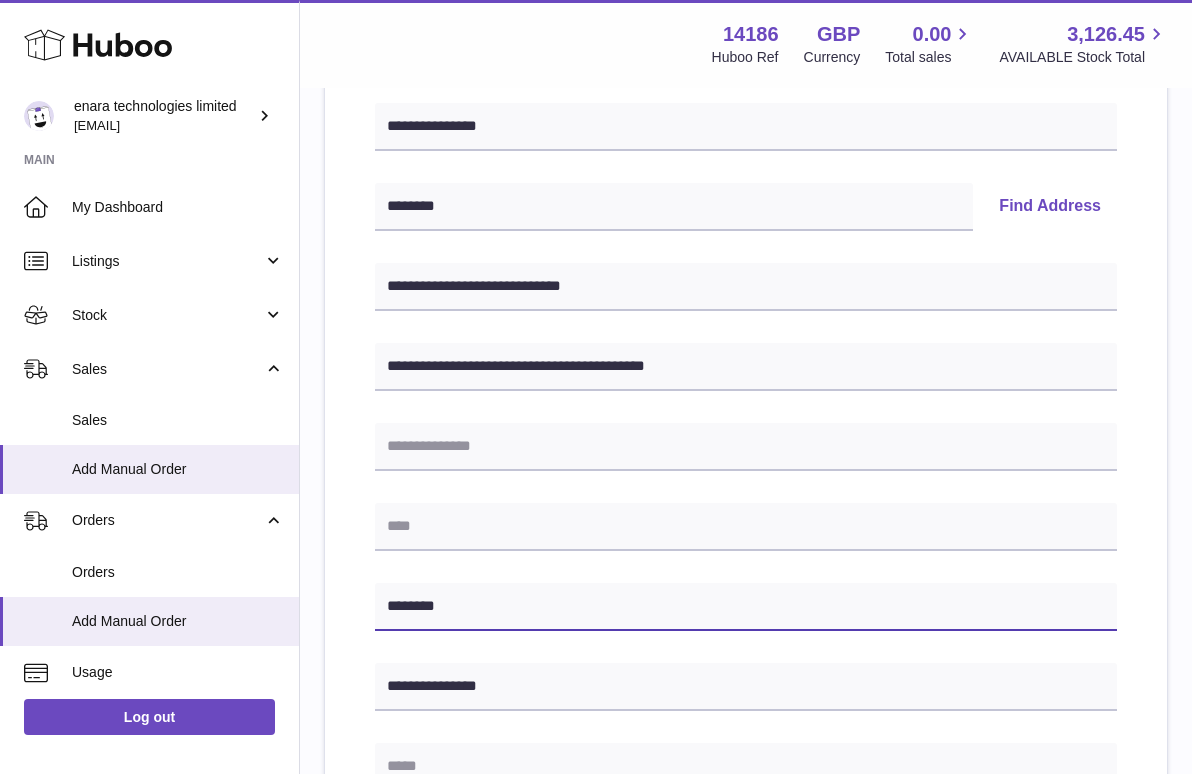 type on "********" 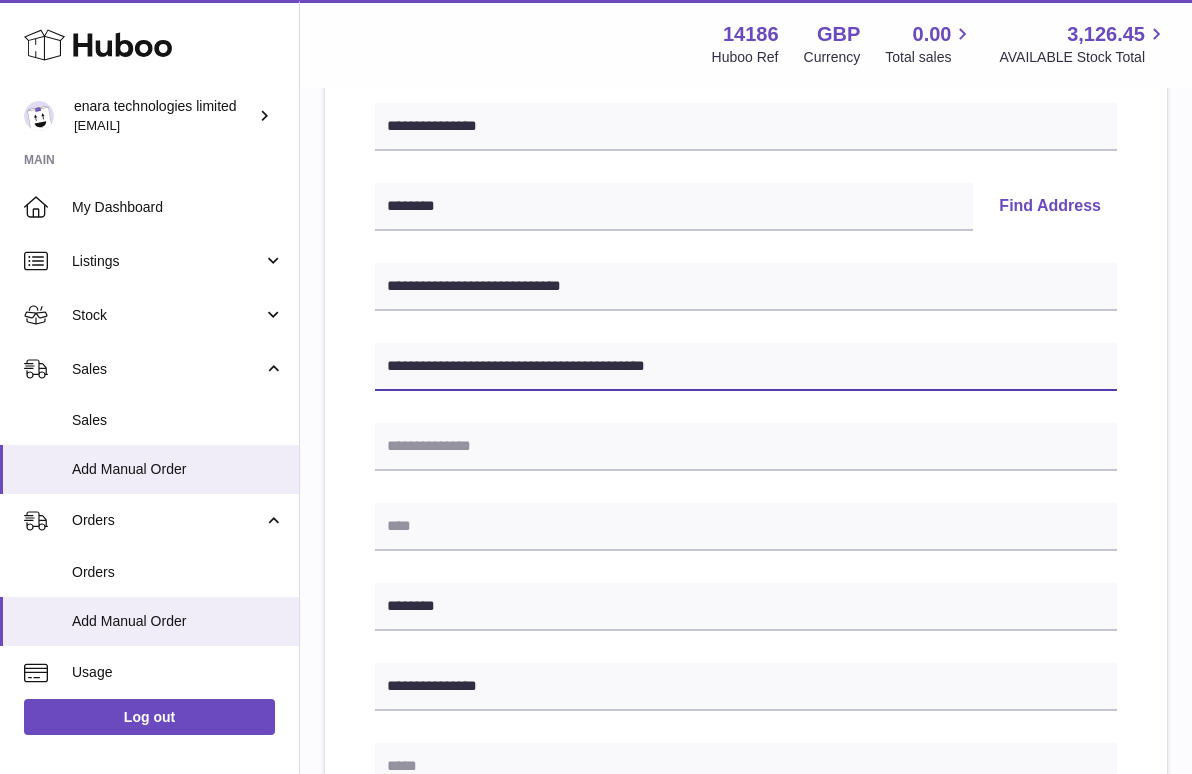 drag, startPoint x: 527, startPoint y: 361, endPoint x: 759, endPoint y: 391, distance: 233.93161 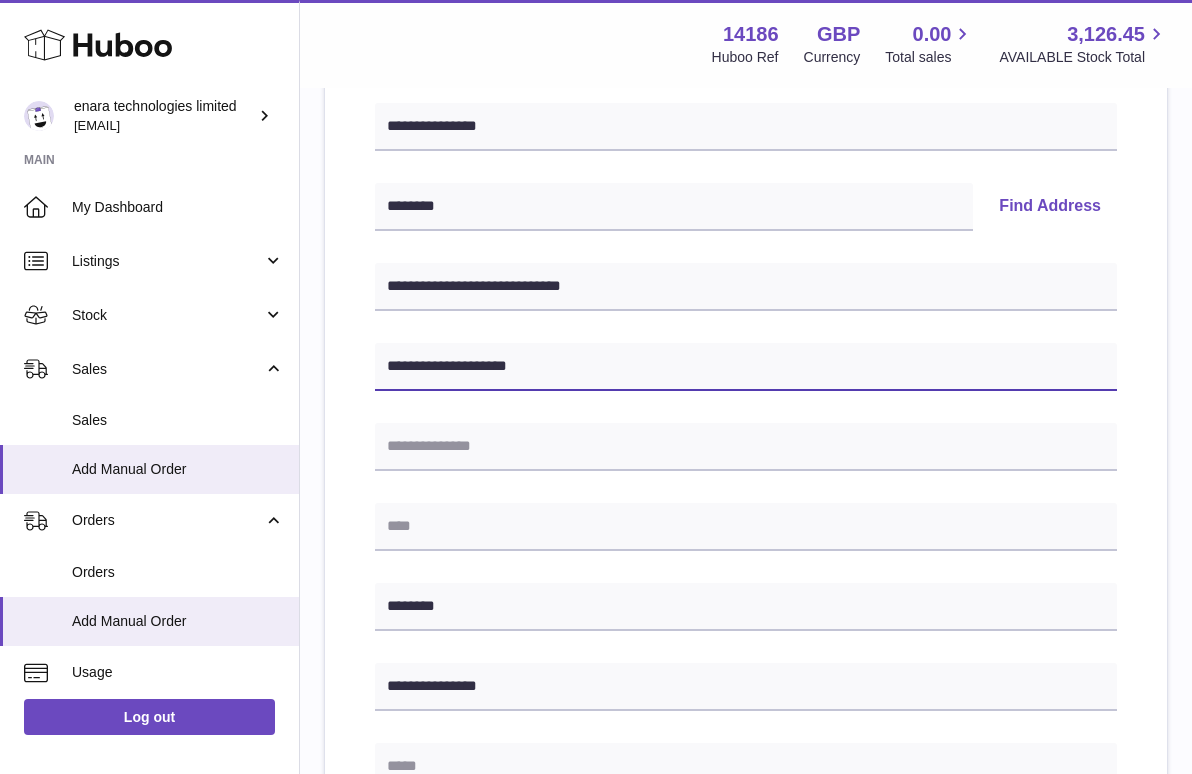 type on "**********" 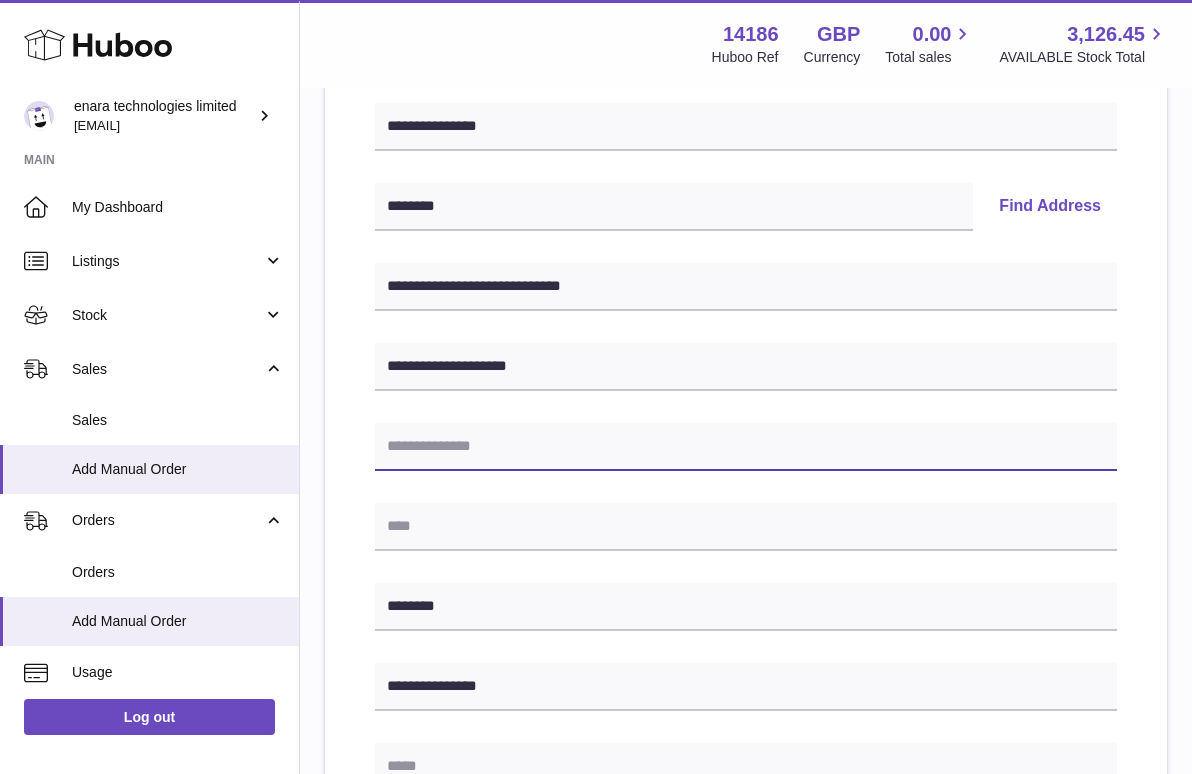 paste on "**********" 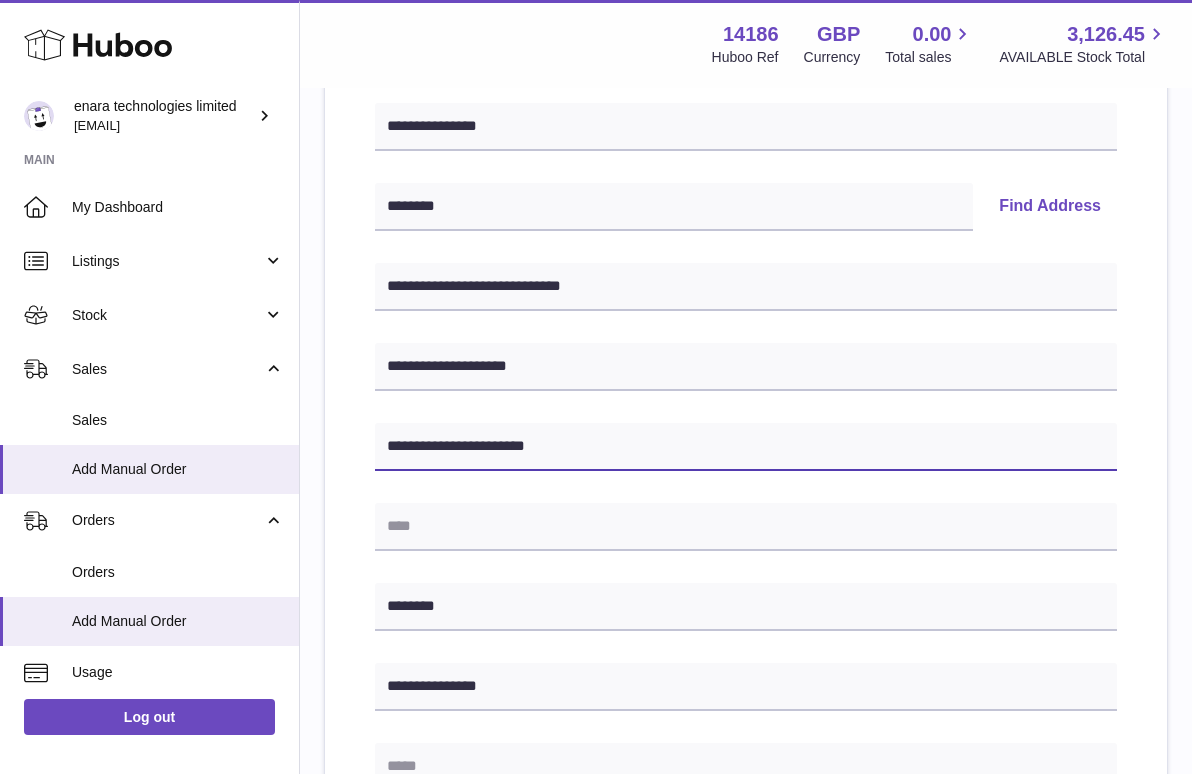 type on "**********" 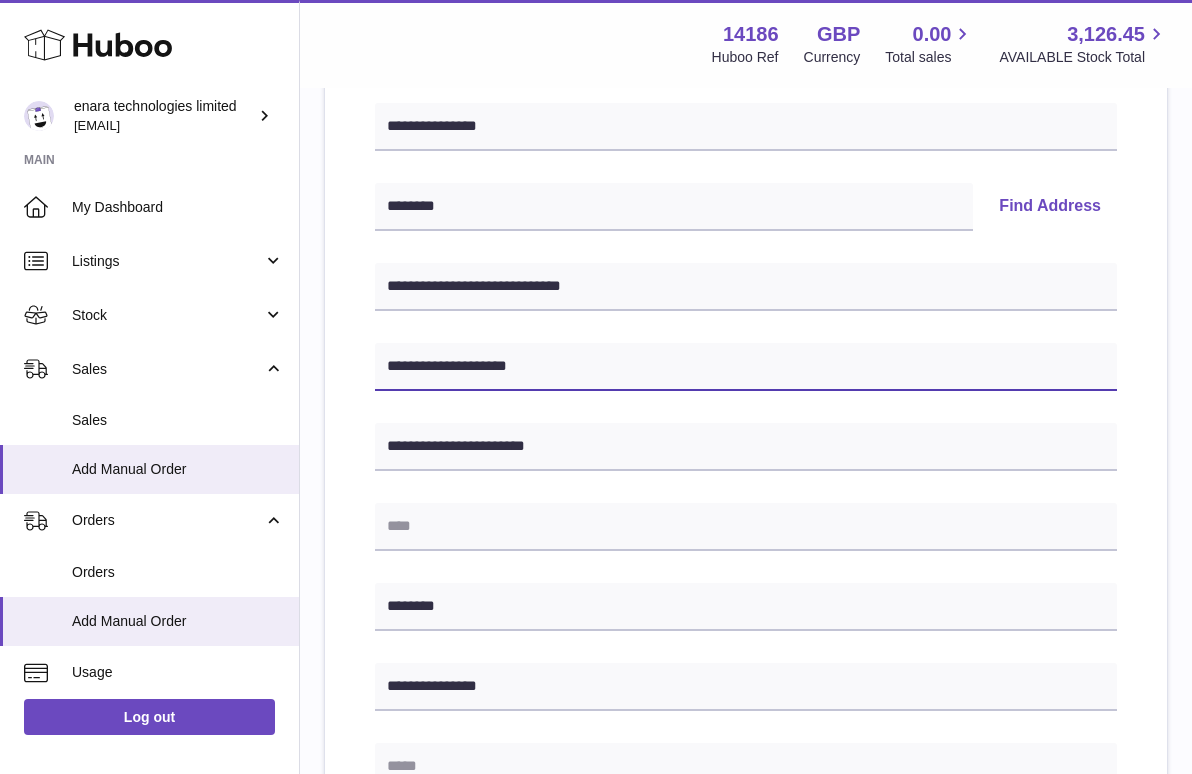 click on "**********" at bounding box center [746, 367] 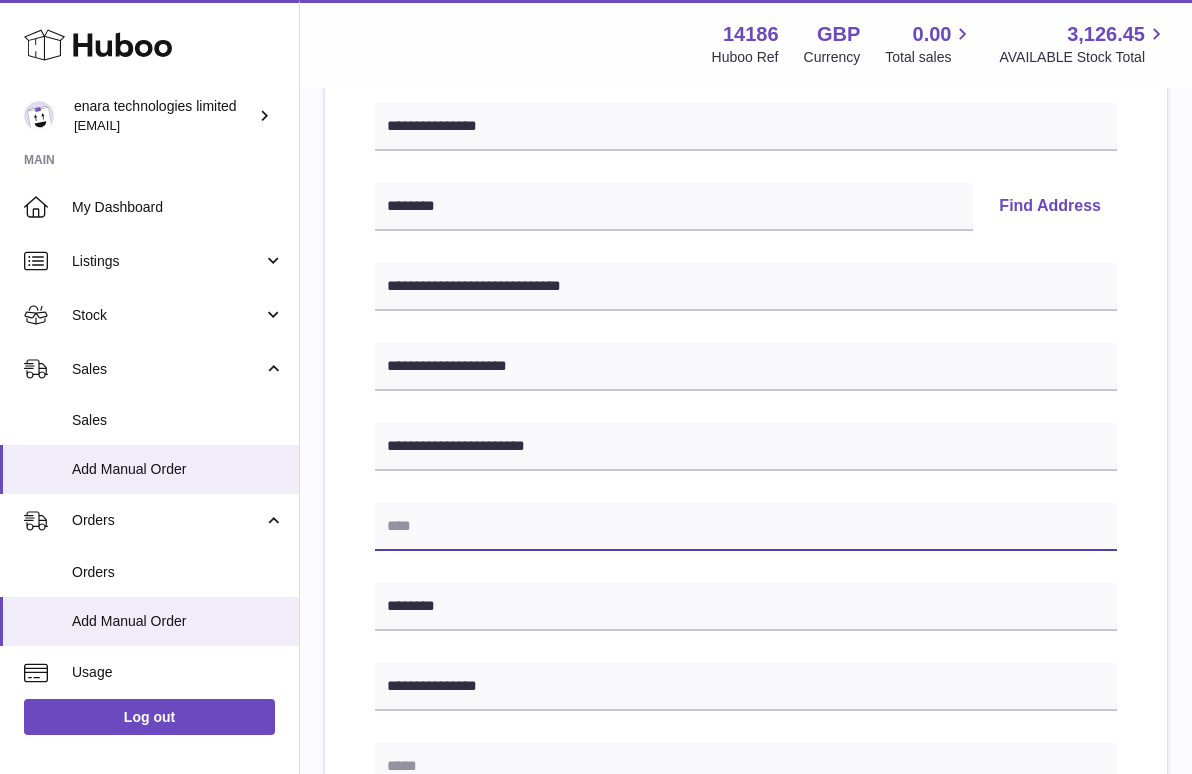 click at bounding box center [746, 527] 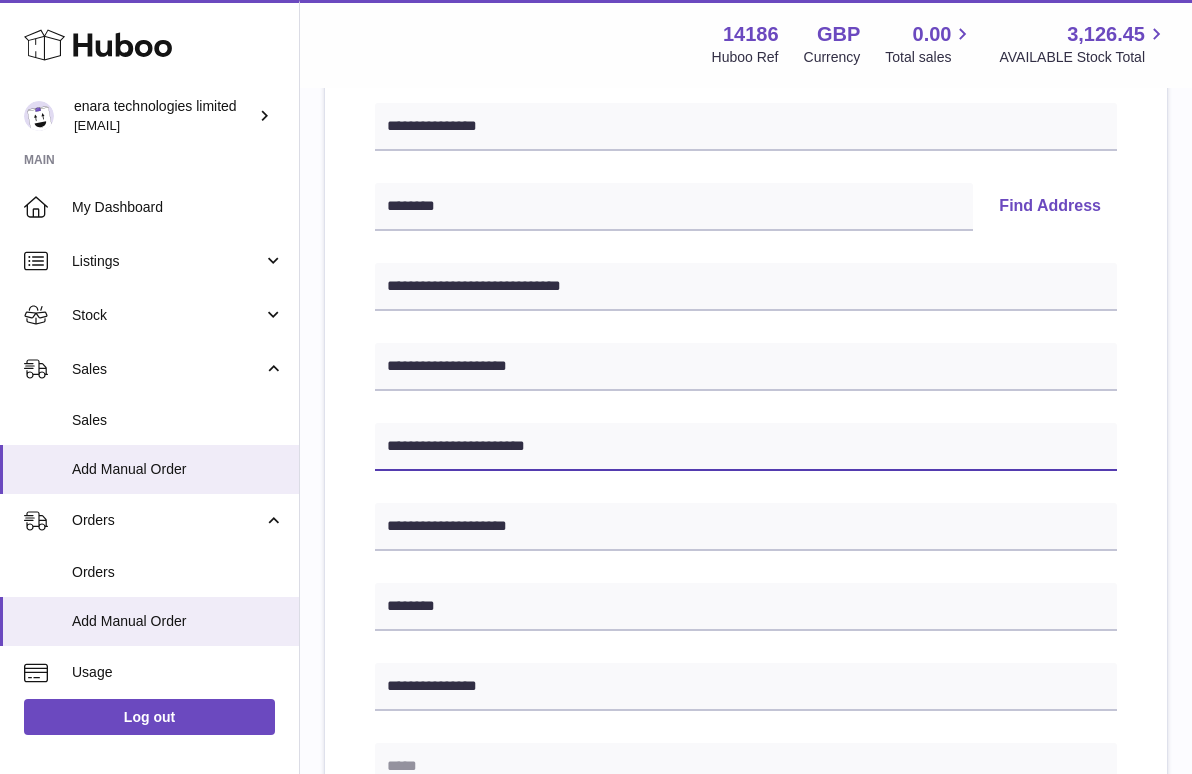 click on "**********" at bounding box center [746, 447] 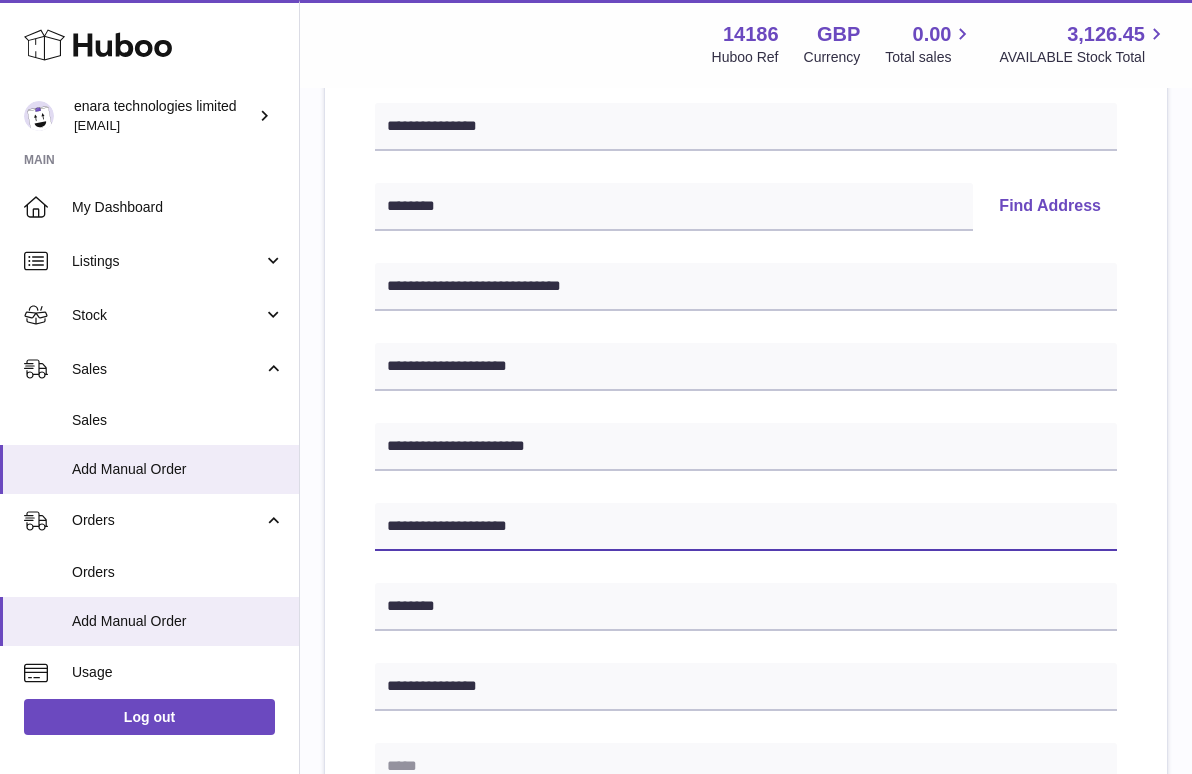 click on "**********" at bounding box center [746, 527] 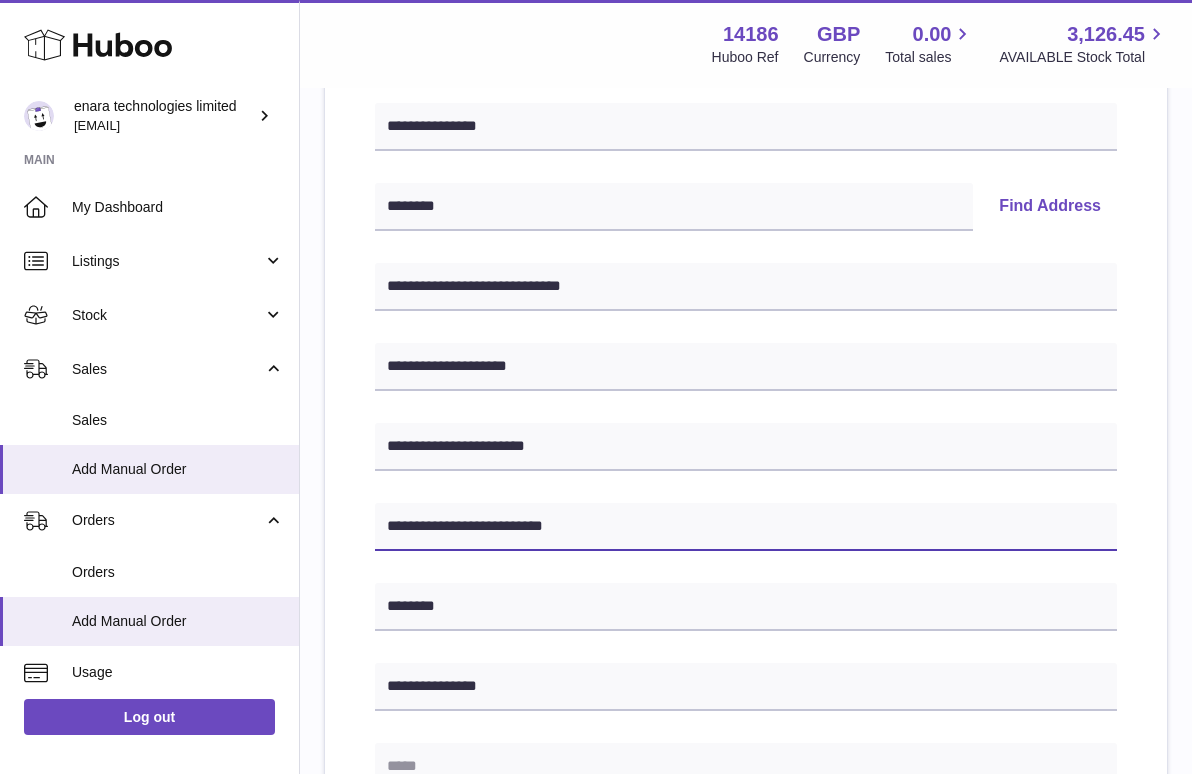 type on "**********" 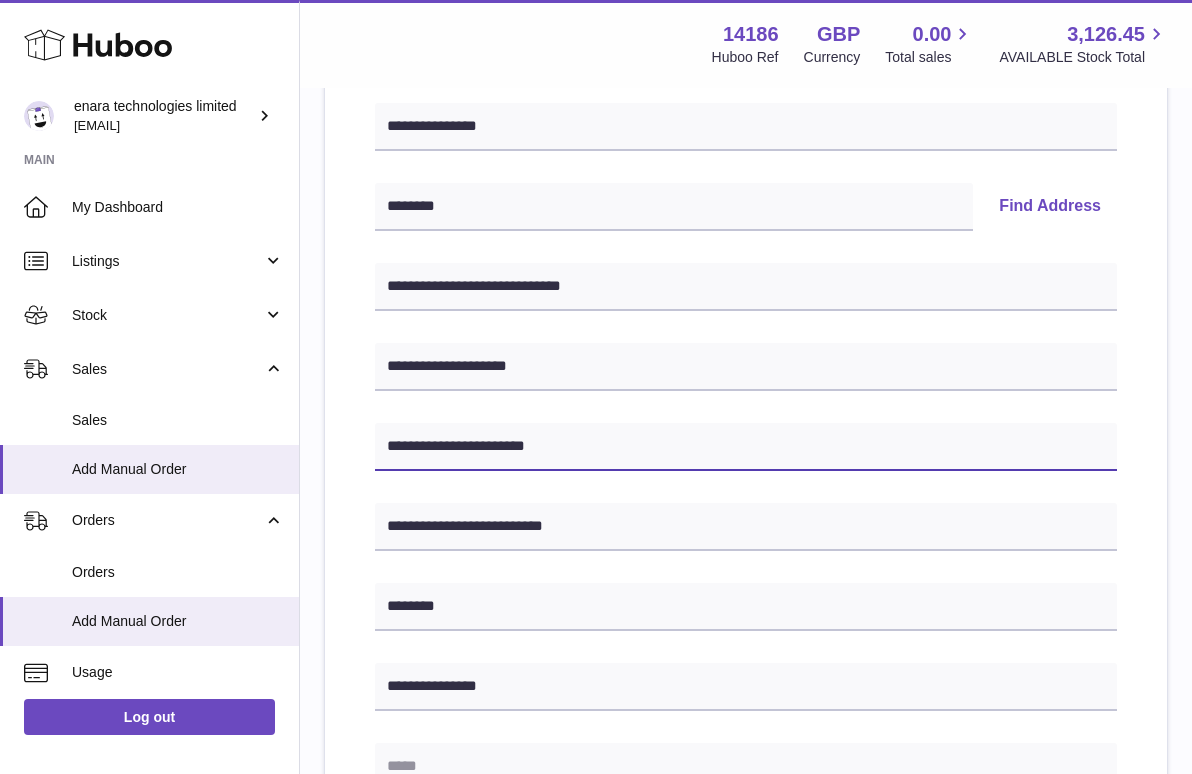 click on "**********" at bounding box center (746, 447) 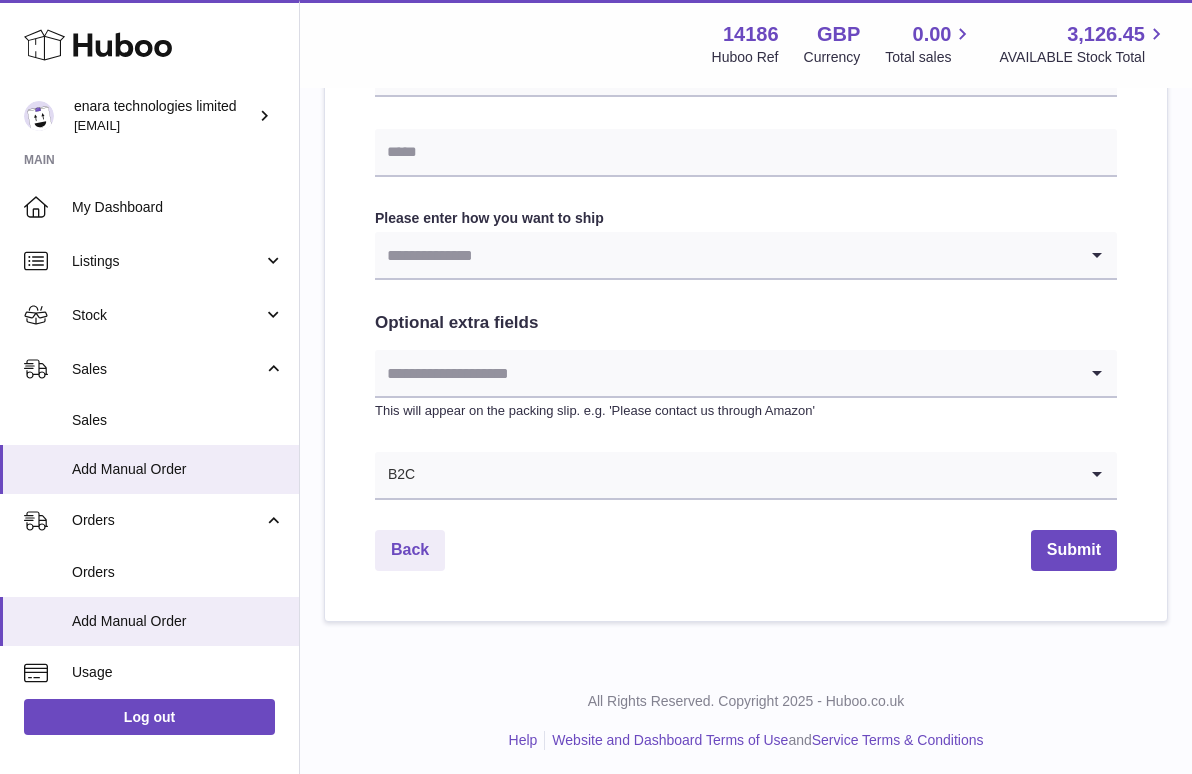 scroll, scrollTop: 967, scrollLeft: 0, axis: vertical 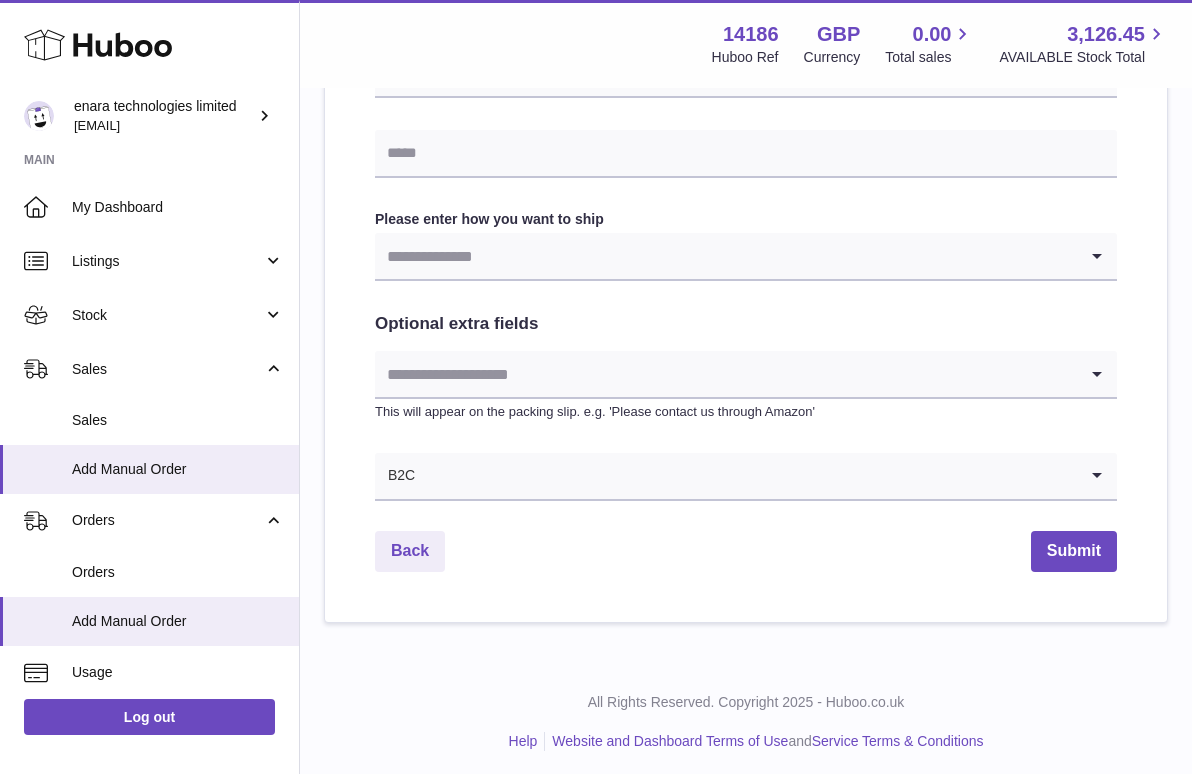 type on "**********" 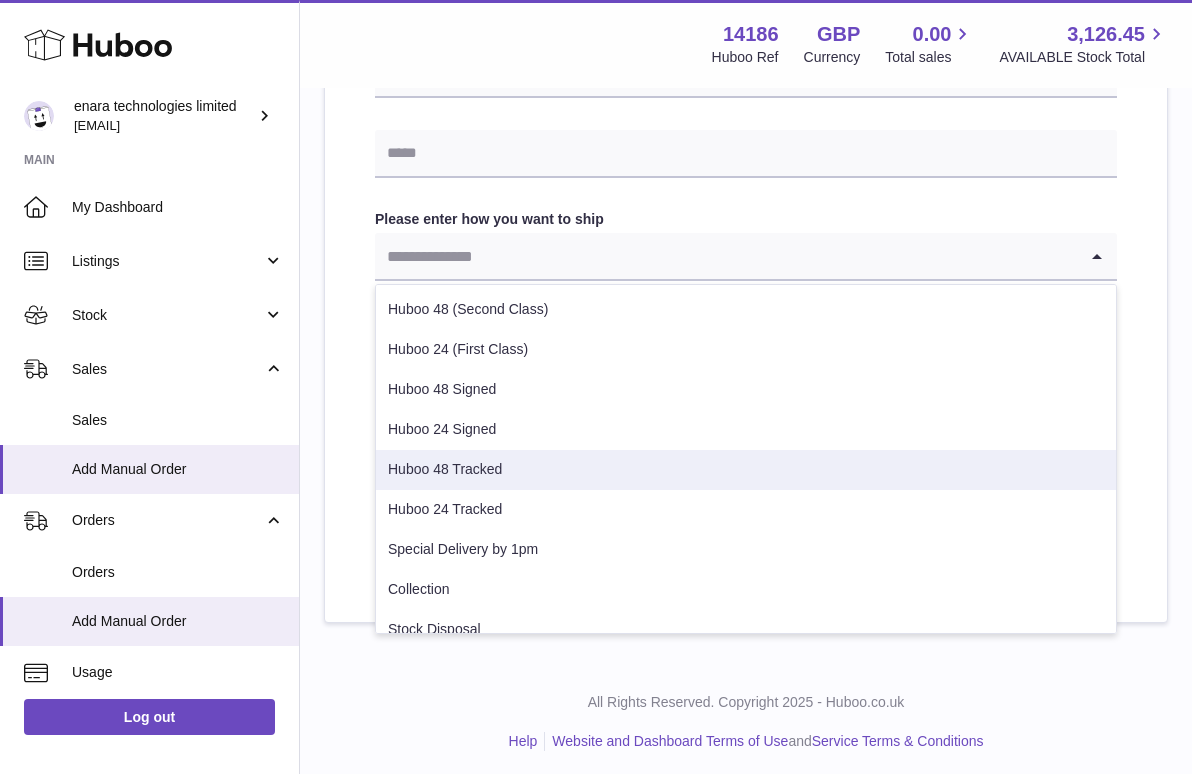 click on "Huboo 48 Tracked" at bounding box center [746, 470] 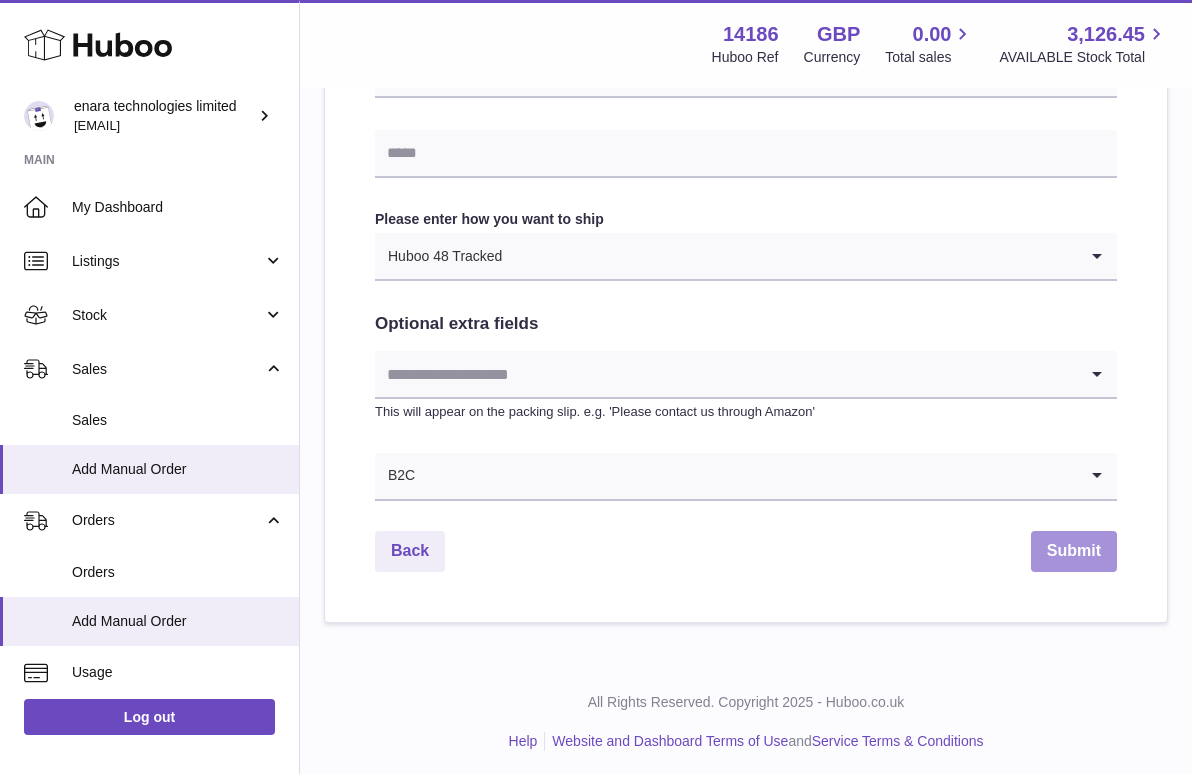 click on "Submit" at bounding box center [1074, 551] 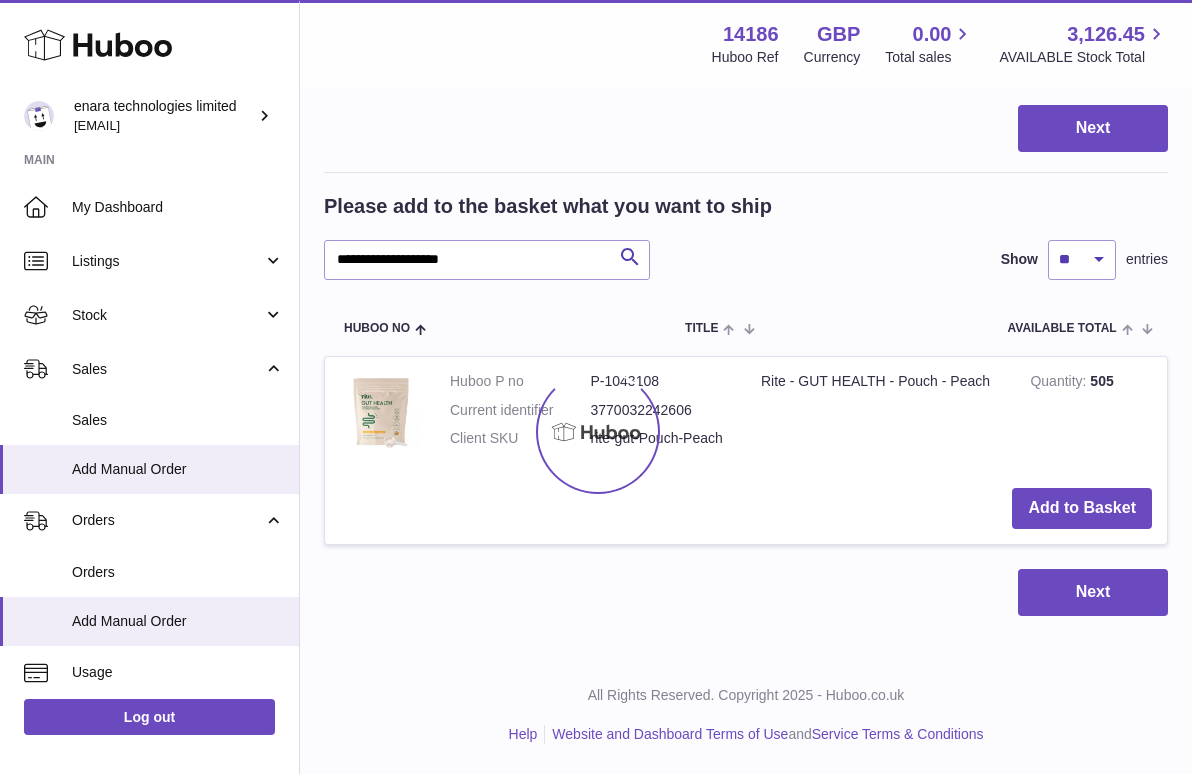 scroll, scrollTop: 0, scrollLeft: 0, axis: both 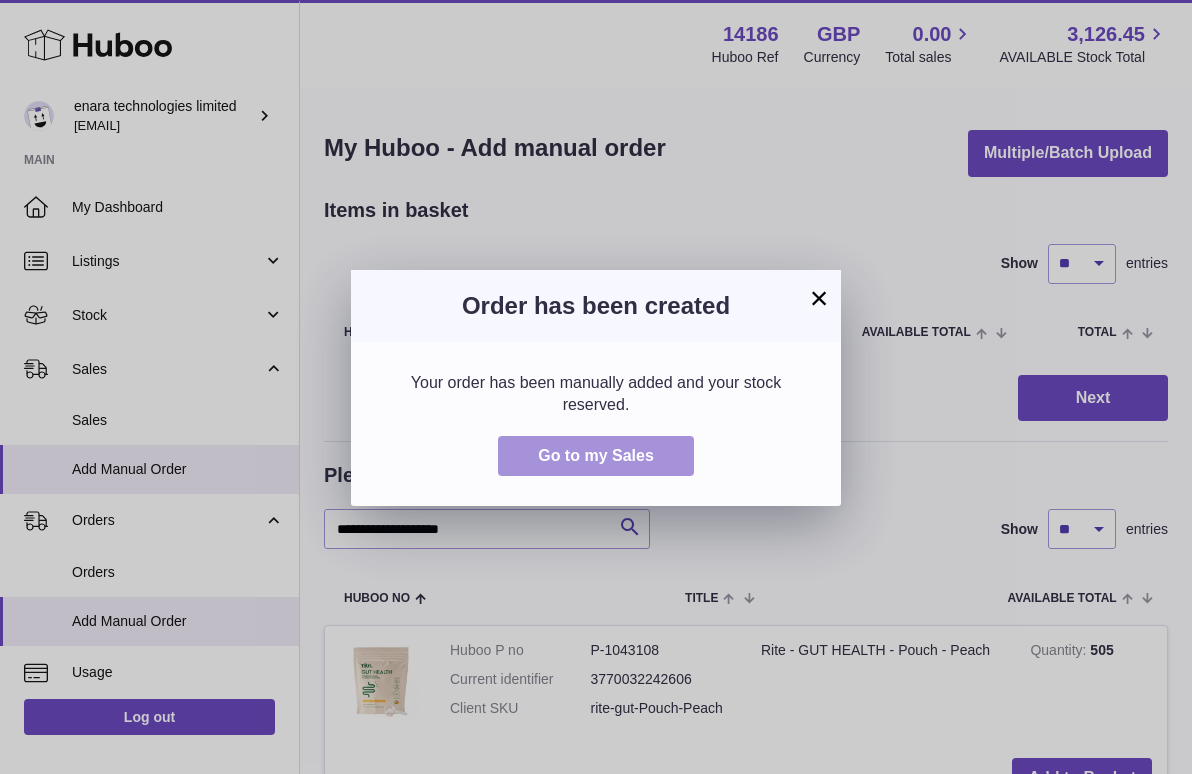 click on "Go to my Sales" at bounding box center (596, 455) 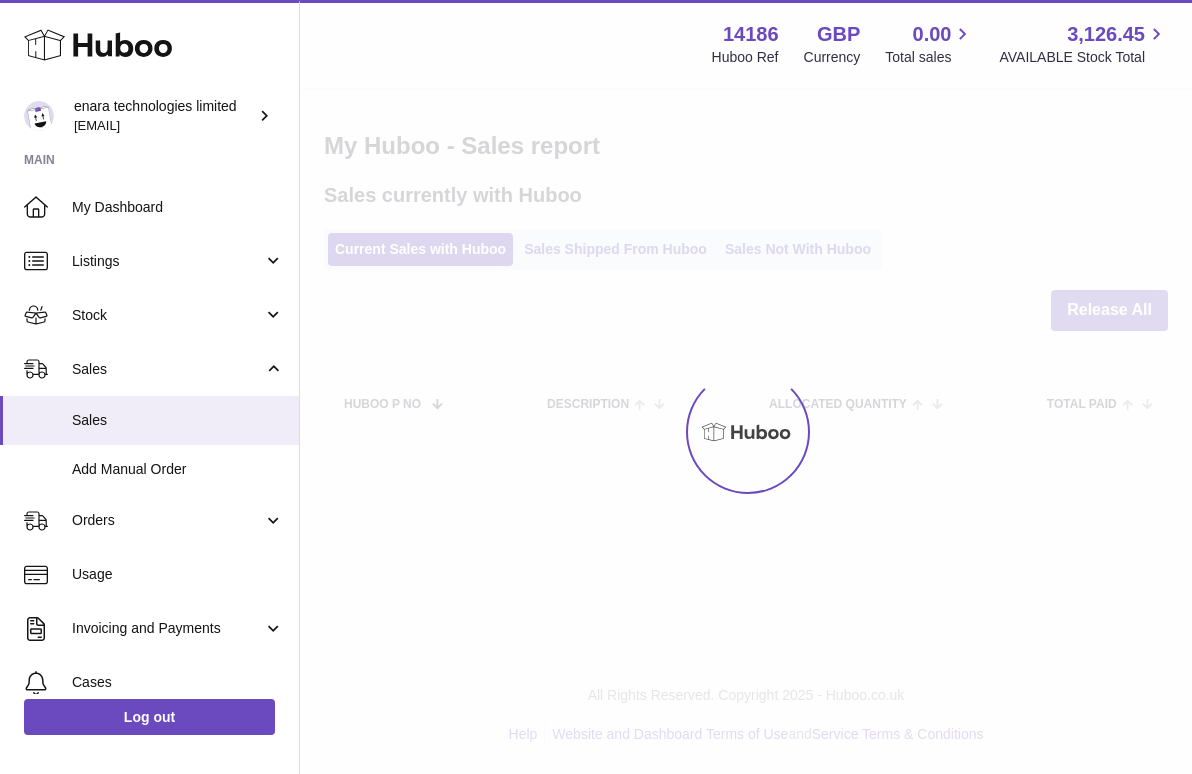 scroll, scrollTop: 0, scrollLeft: 0, axis: both 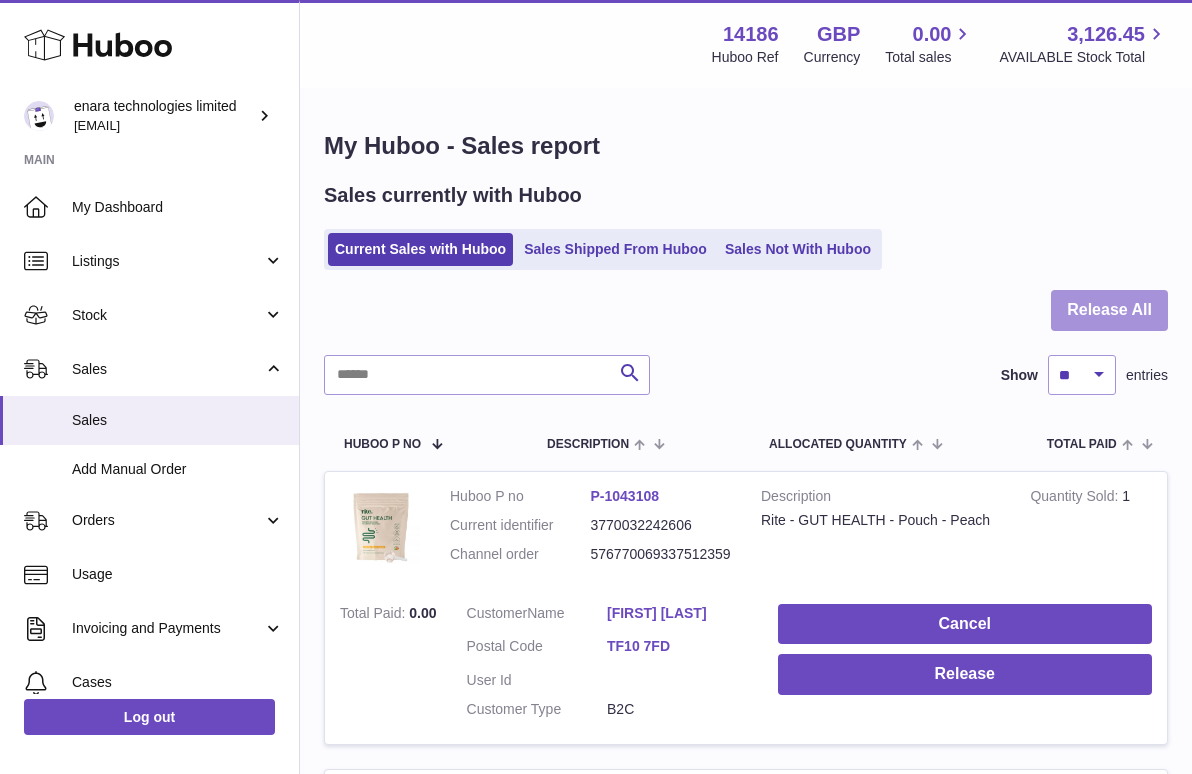 click on "Release All" at bounding box center (1109, 310) 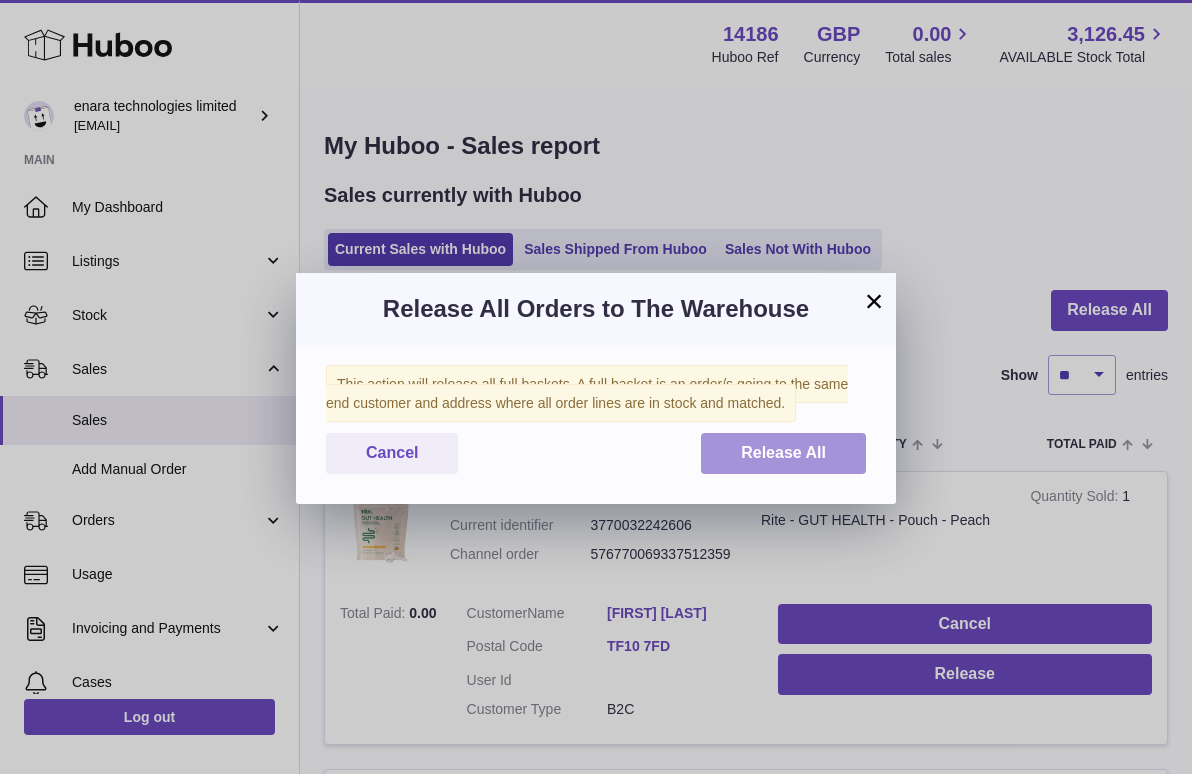 click on "Release All" at bounding box center (783, 452) 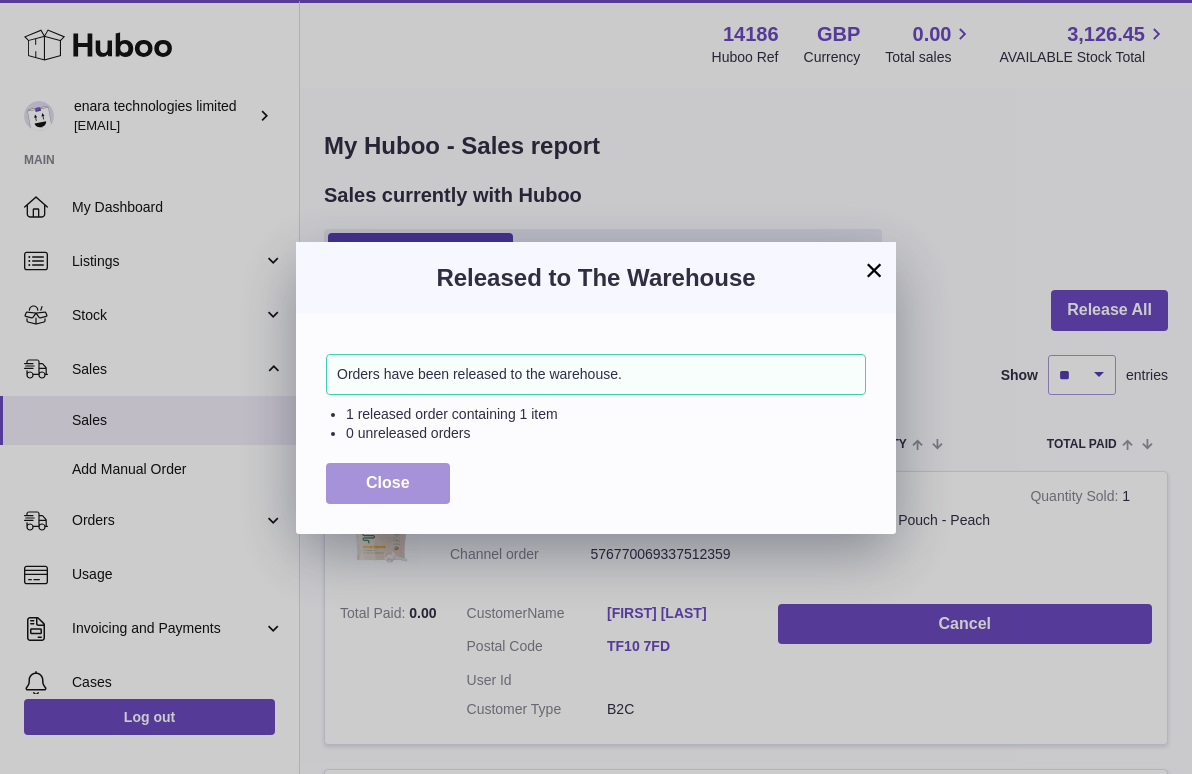 click on "Close" at bounding box center [388, 483] 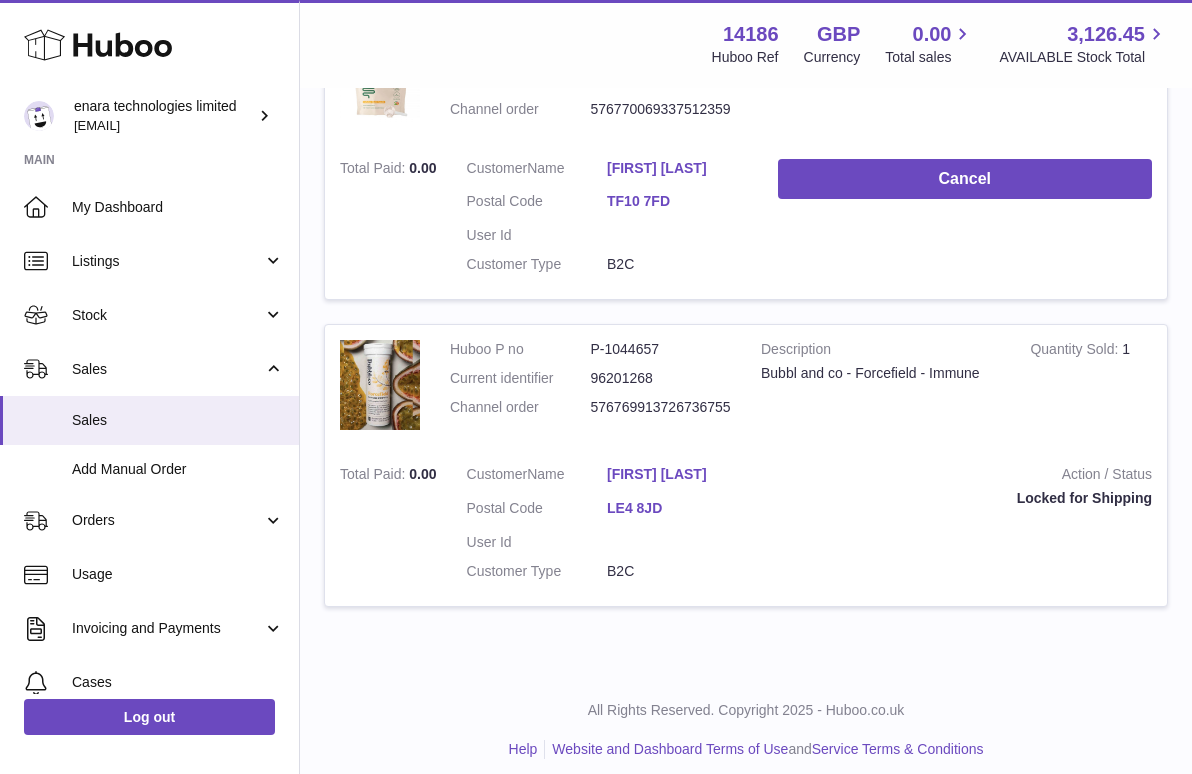 scroll, scrollTop: 444, scrollLeft: 0, axis: vertical 